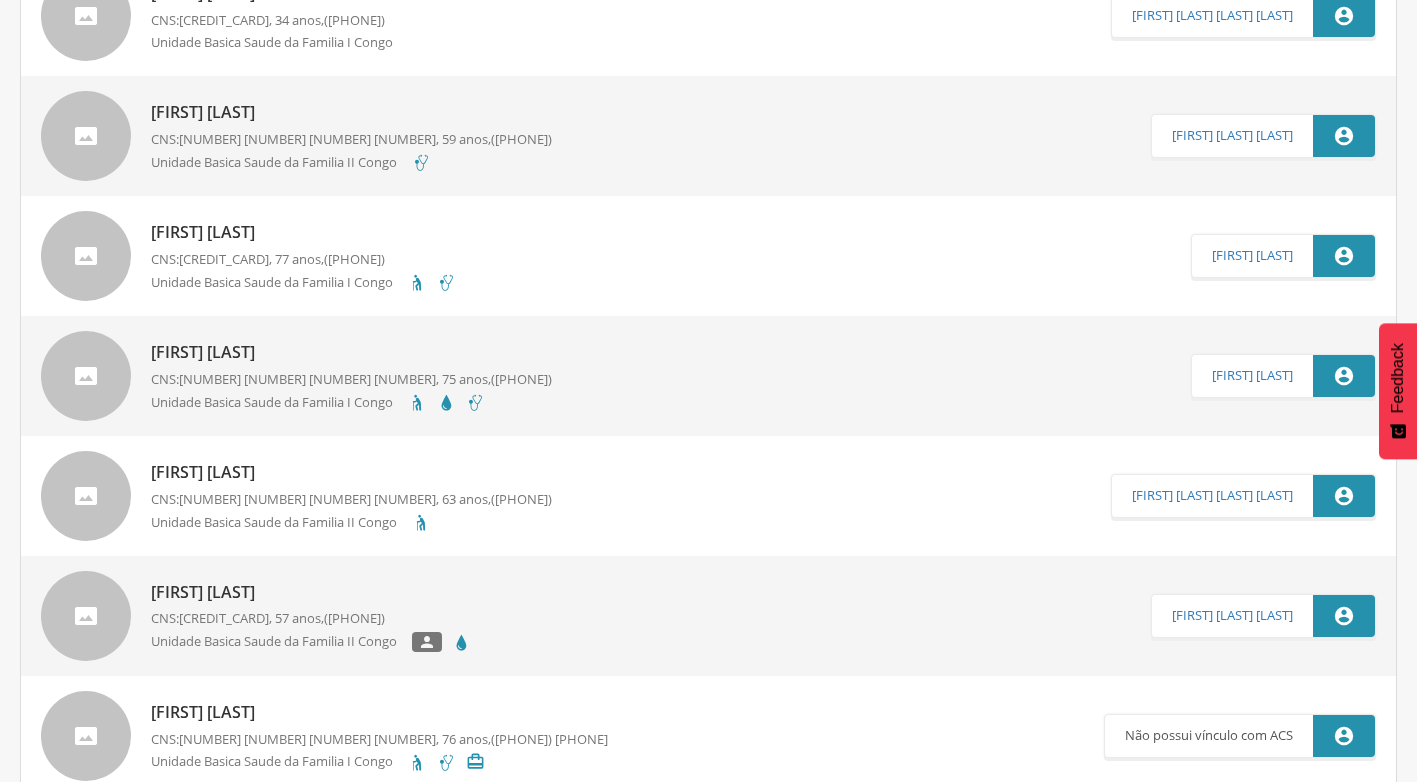 scroll, scrollTop: 0, scrollLeft: 0, axis: both 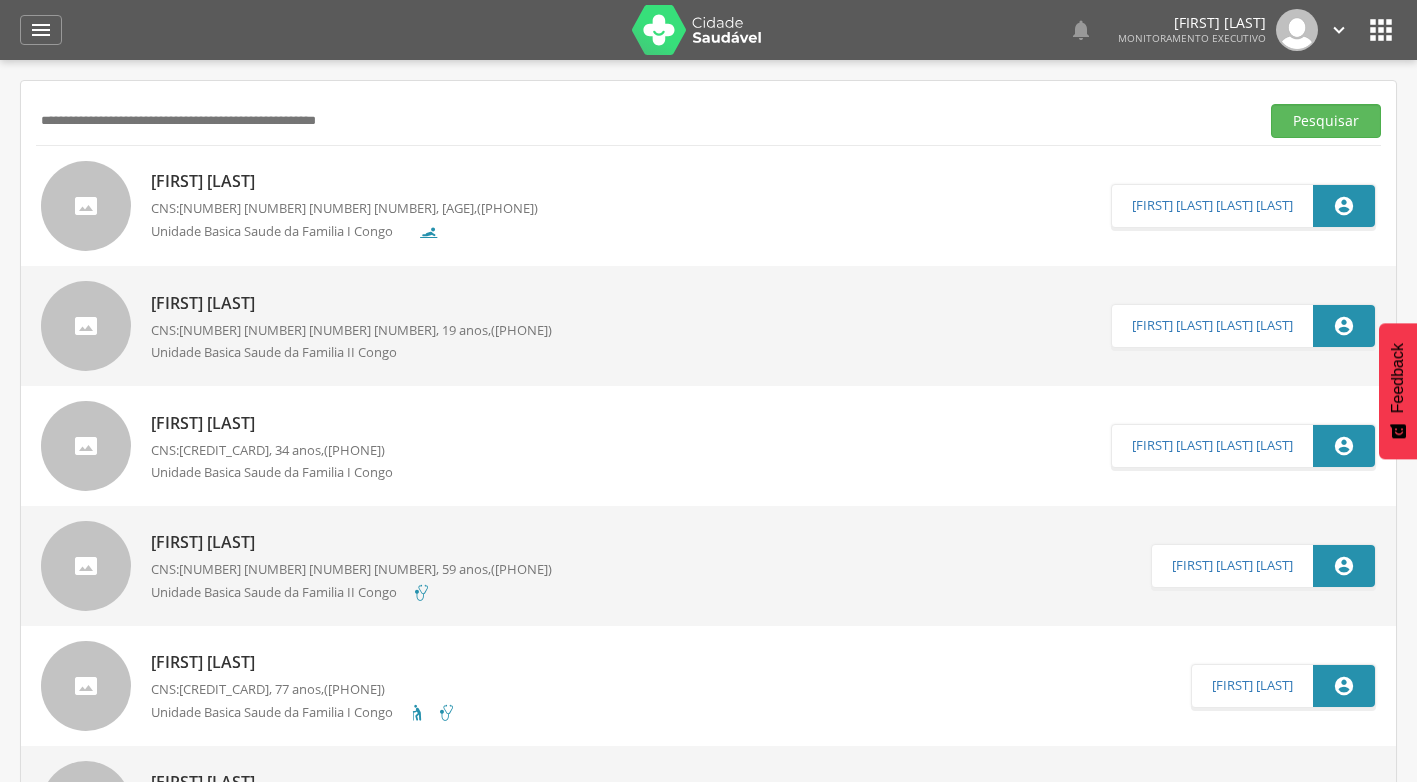 click at bounding box center [643, 121] 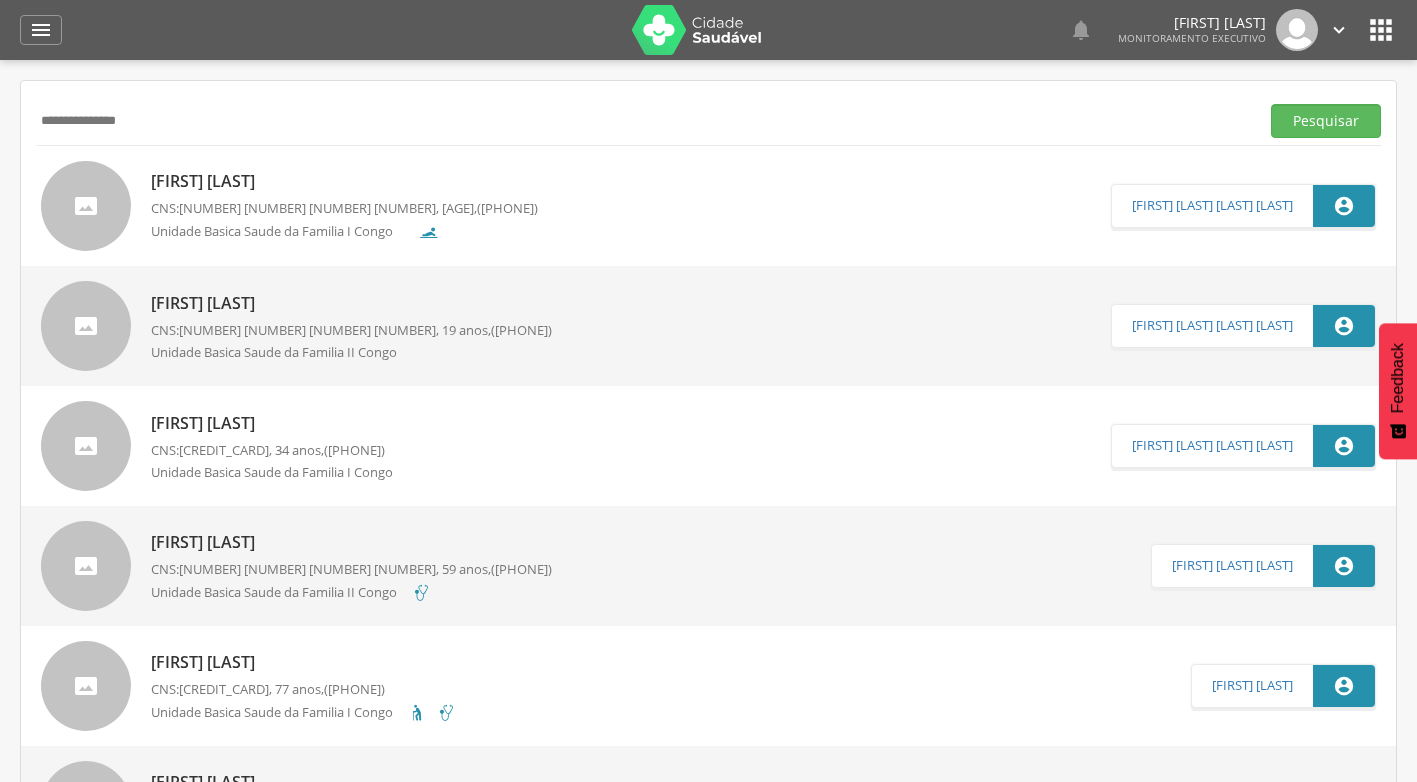 type on "**********" 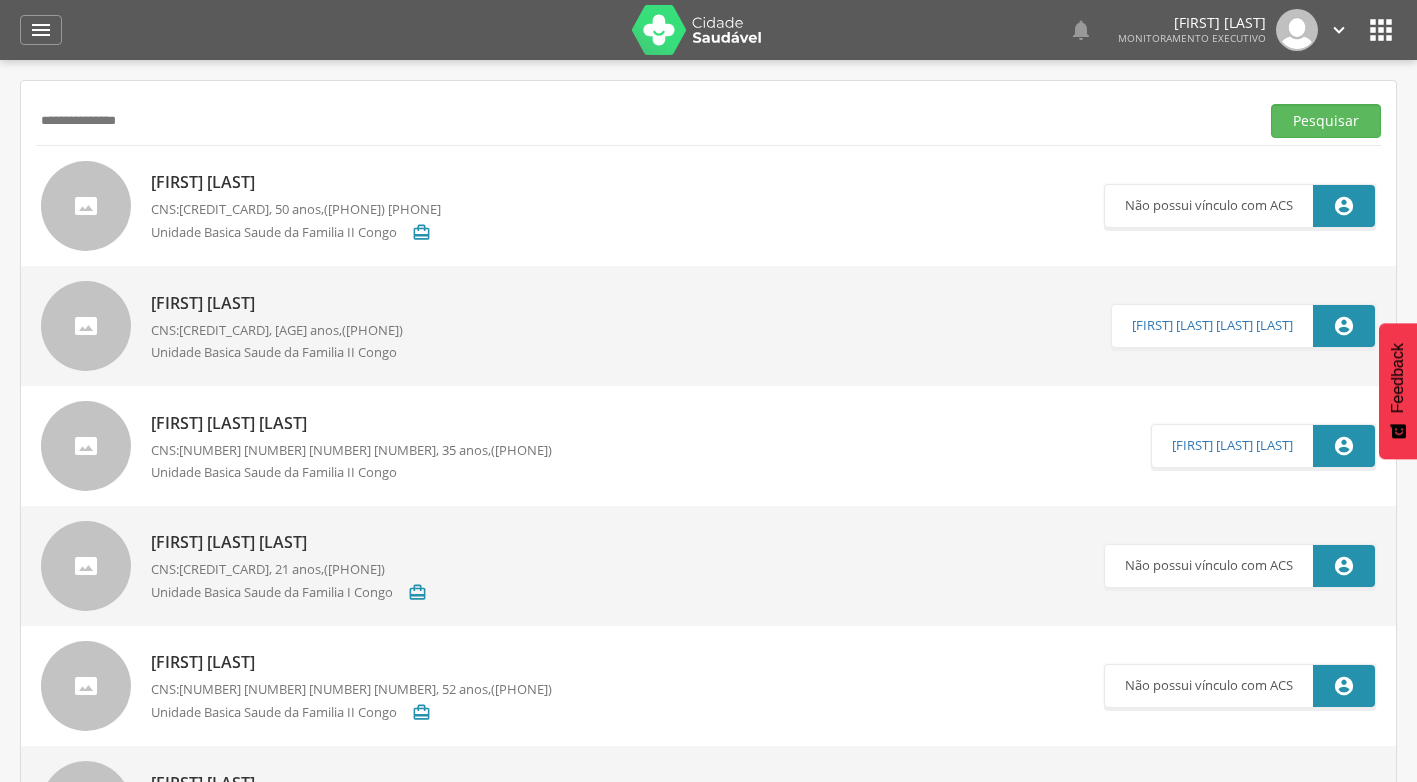 click on "[FIRST] [LAST]" at bounding box center [296, 182] 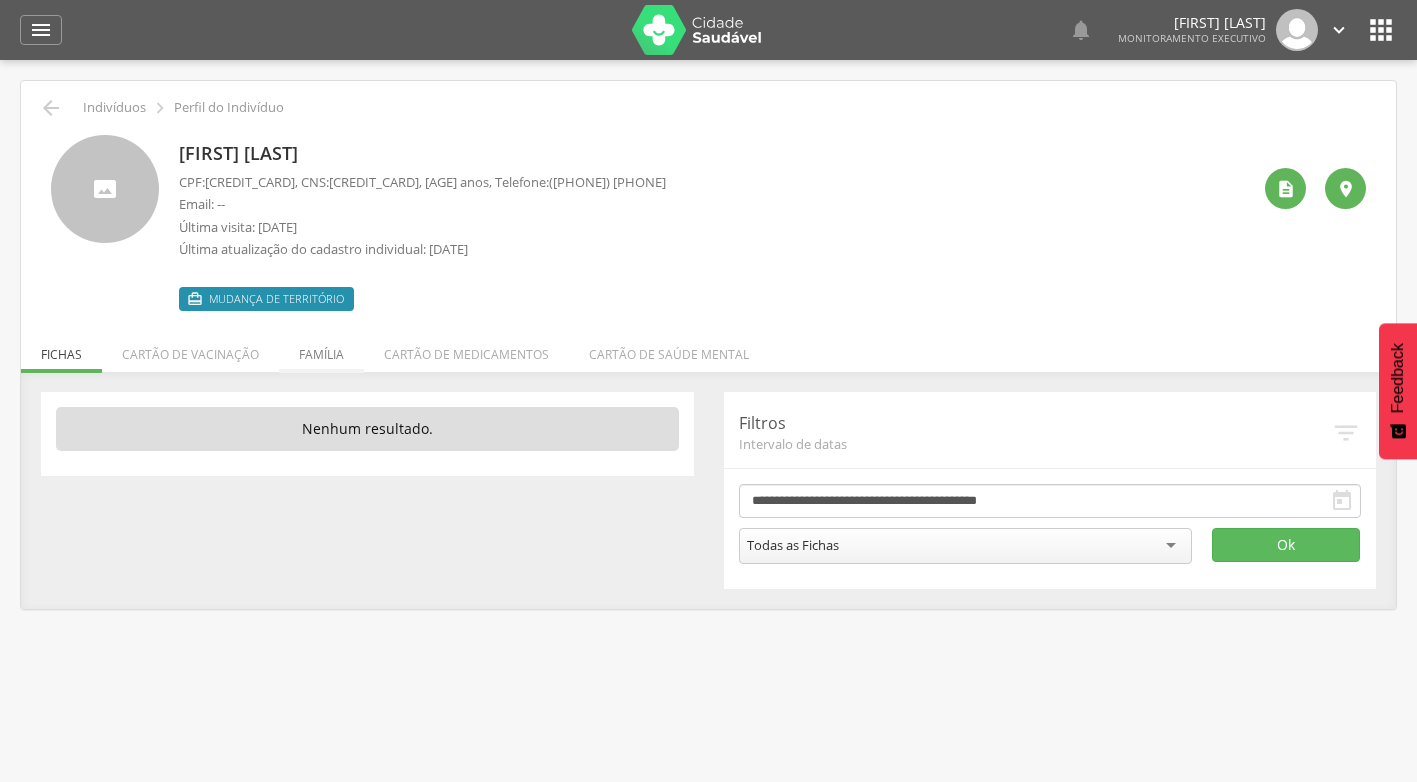 click on "Família" at bounding box center [321, 349] 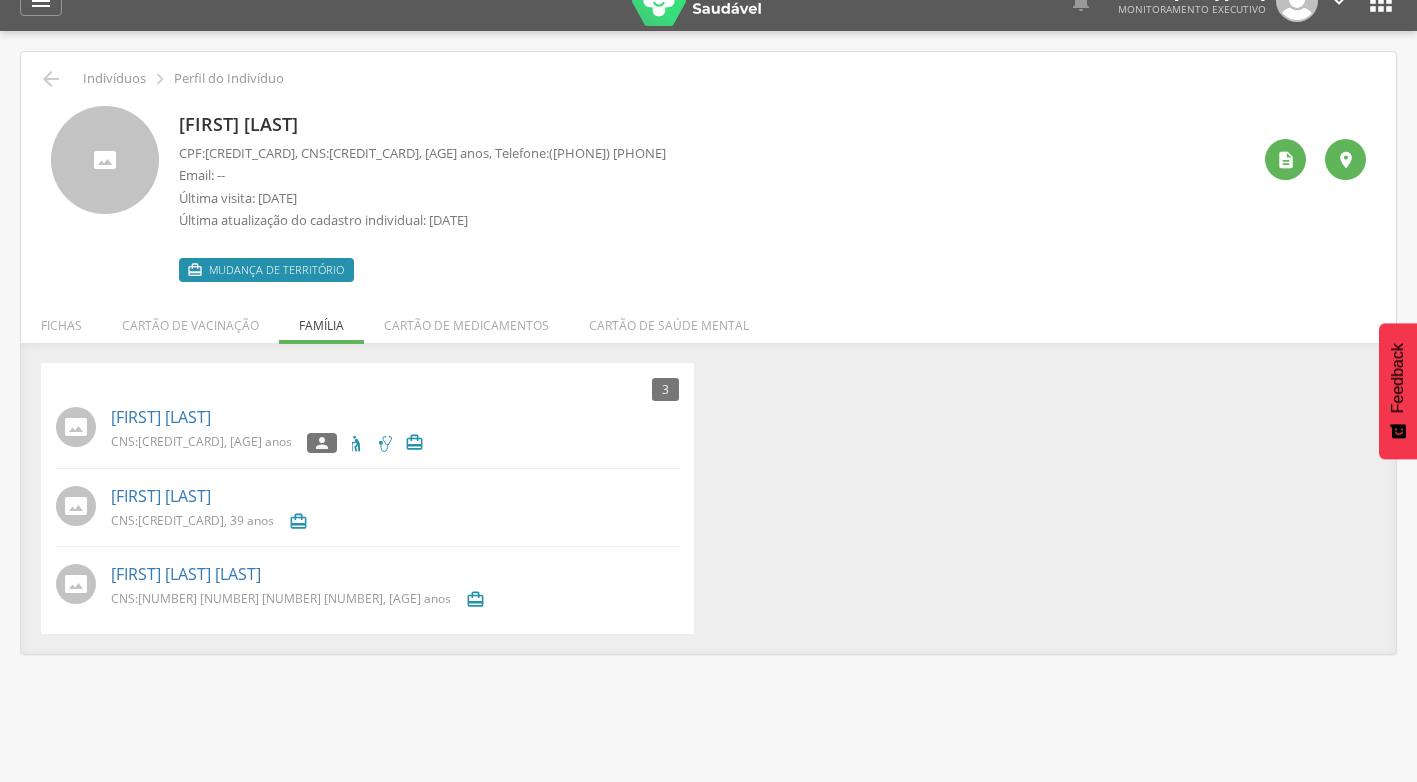 scroll, scrollTop: 0, scrollLeft: 0, axis: both 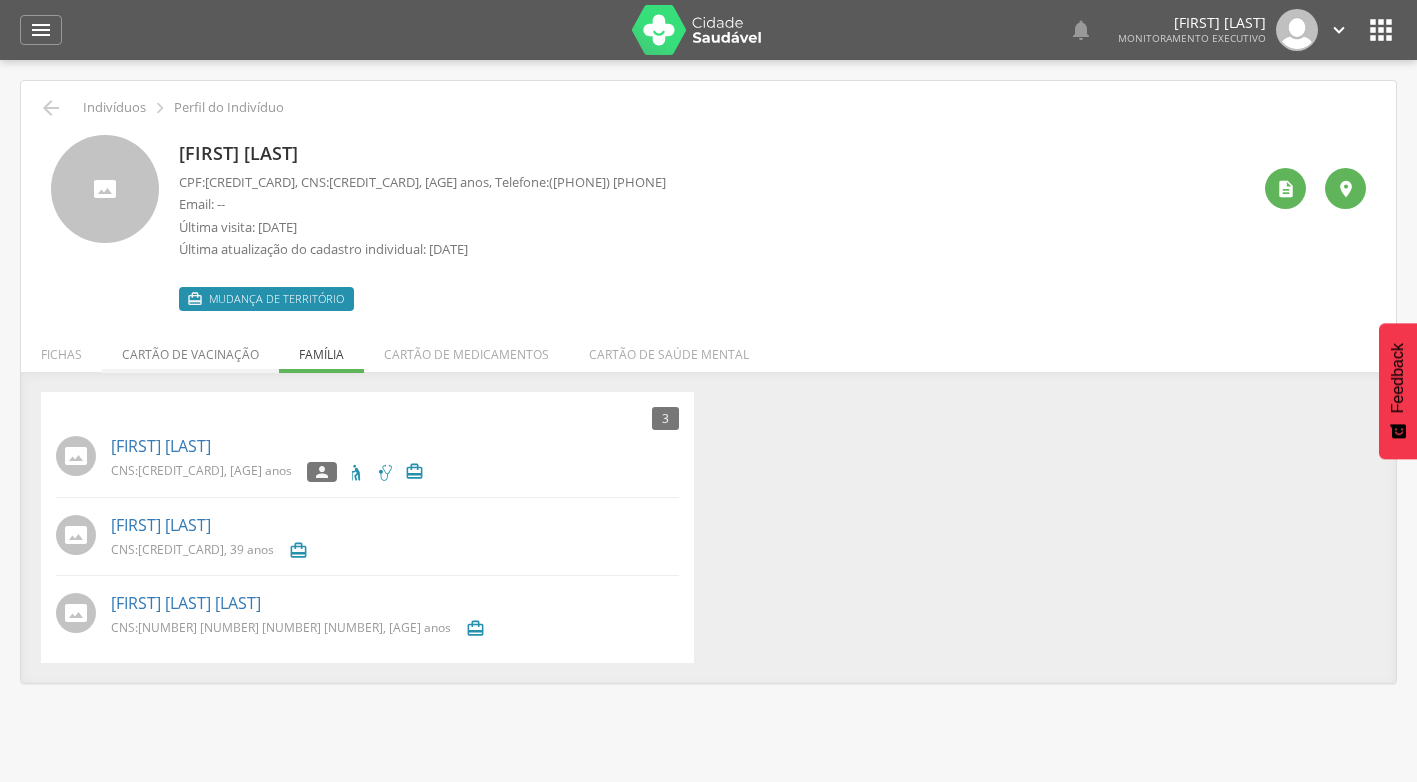 click on "Cartão de vacinação" at bounding box center [190, 349] 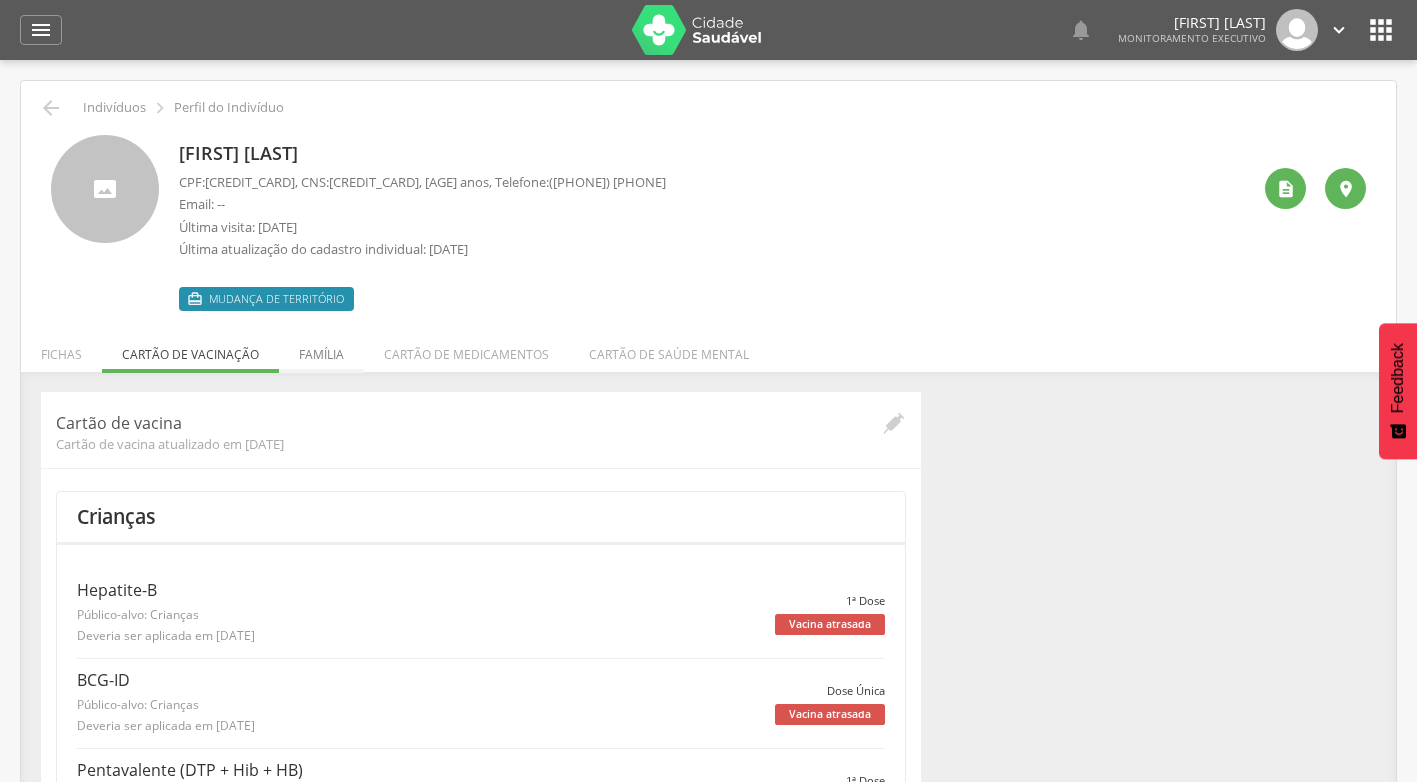 click on "Família" at bounding box center (321, 349) 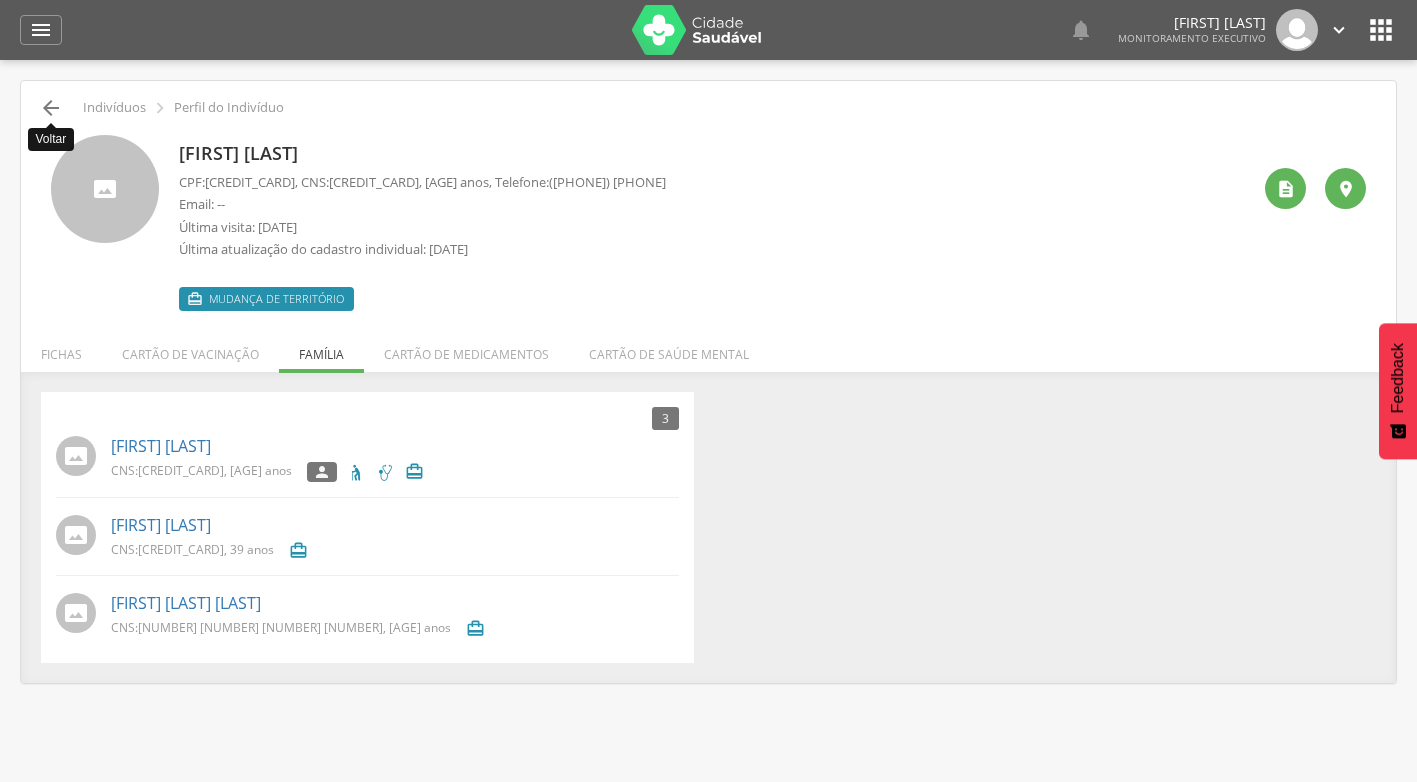 click on "" at bounding box center [51, 108] 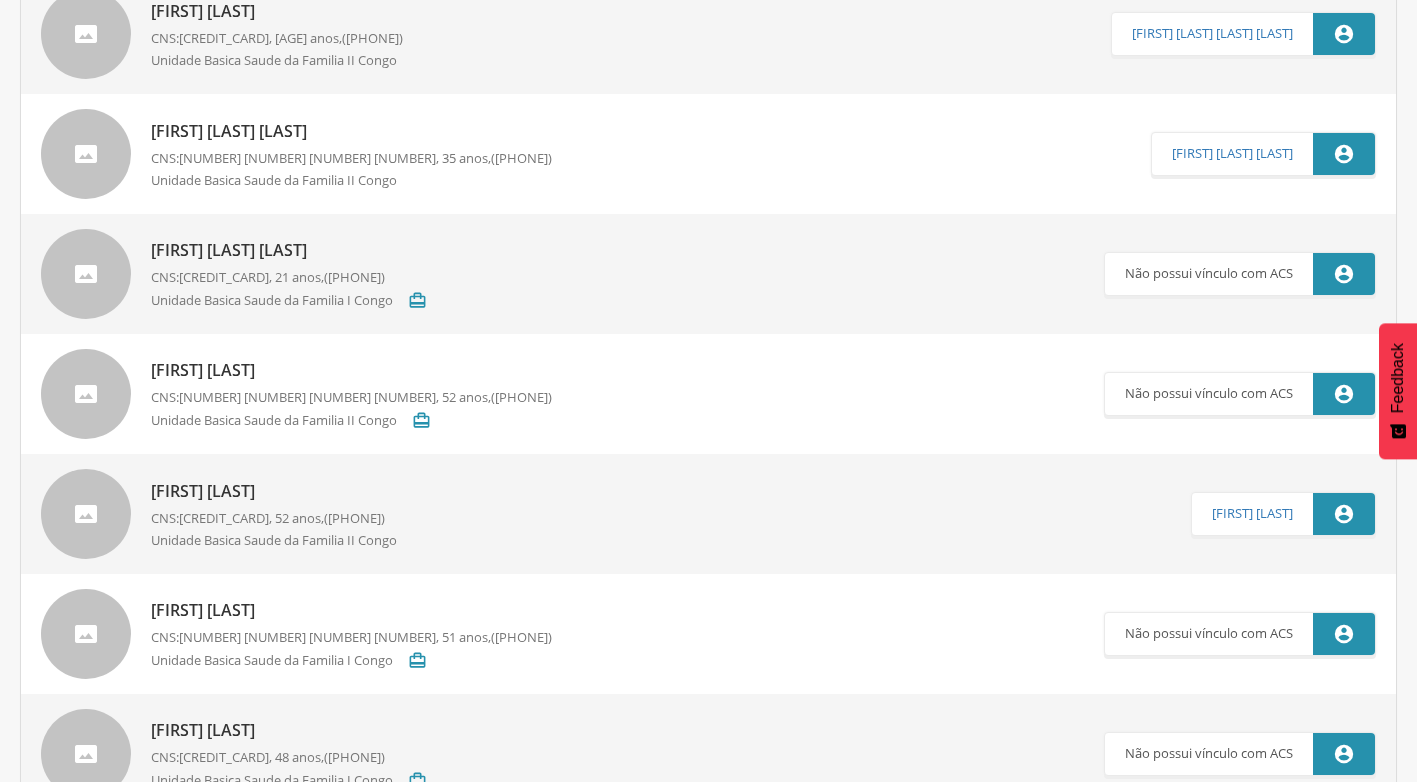 scroll, scrollTop: 0, scrollLeft: 0, axis: both 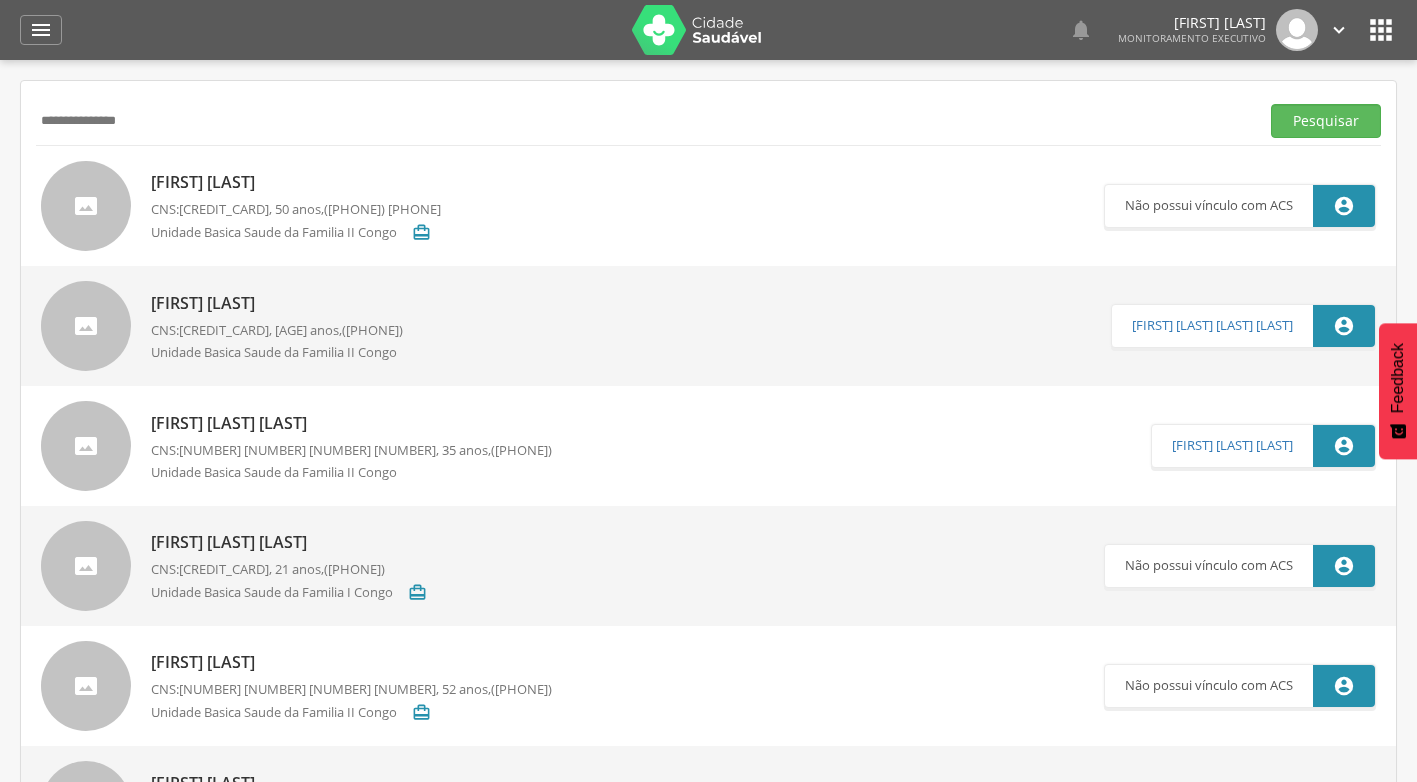 click on "**********" at bounding box center (643, 121) 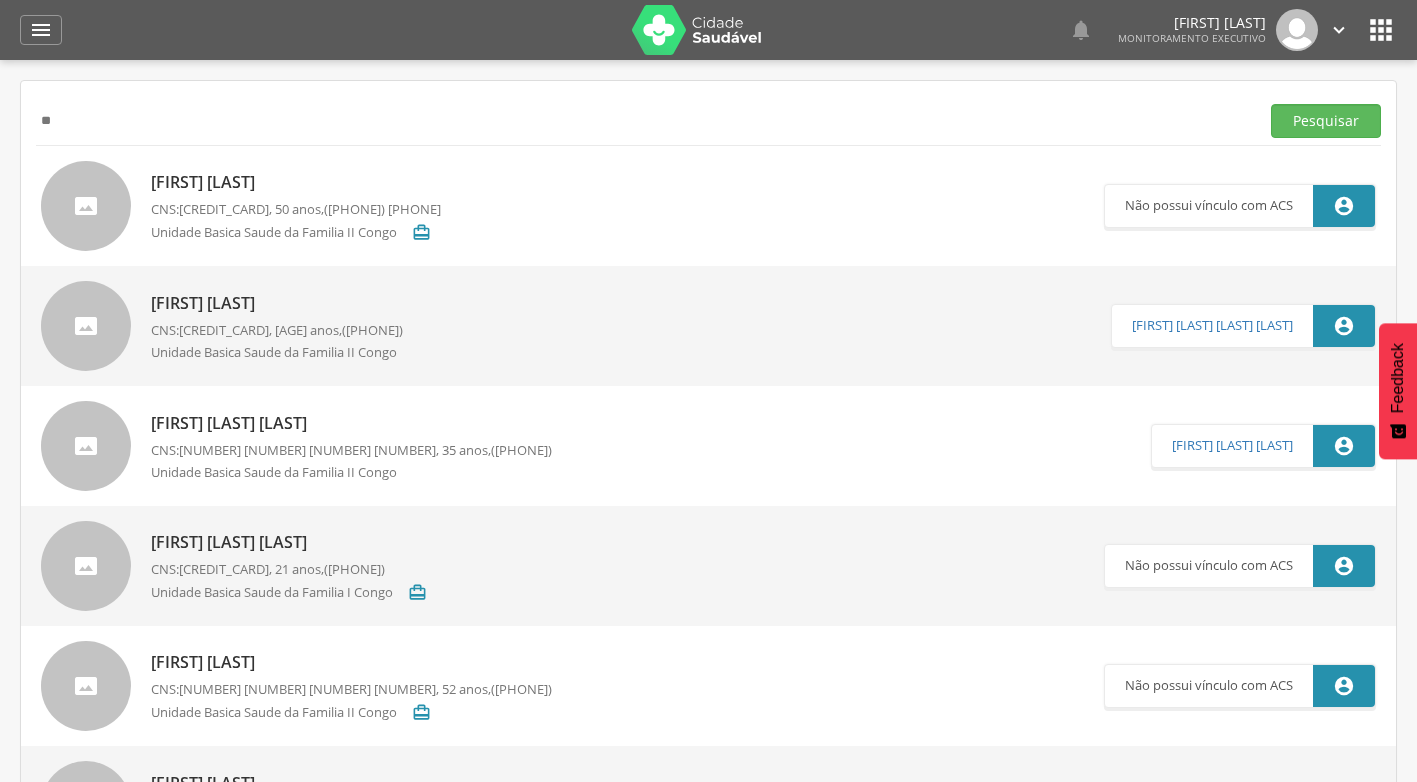 click on "Pesquisar" at bounding box center (1326, 121) 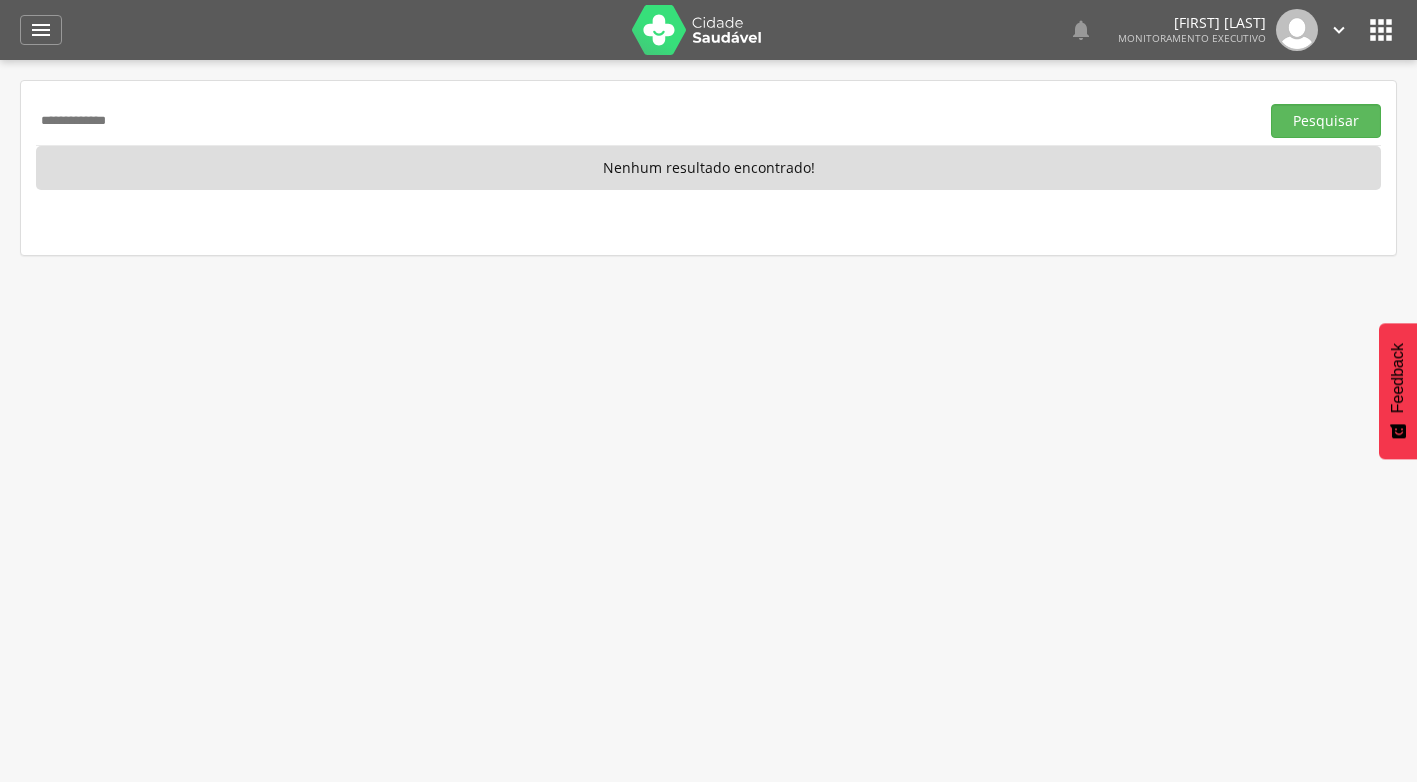 type on "**********" 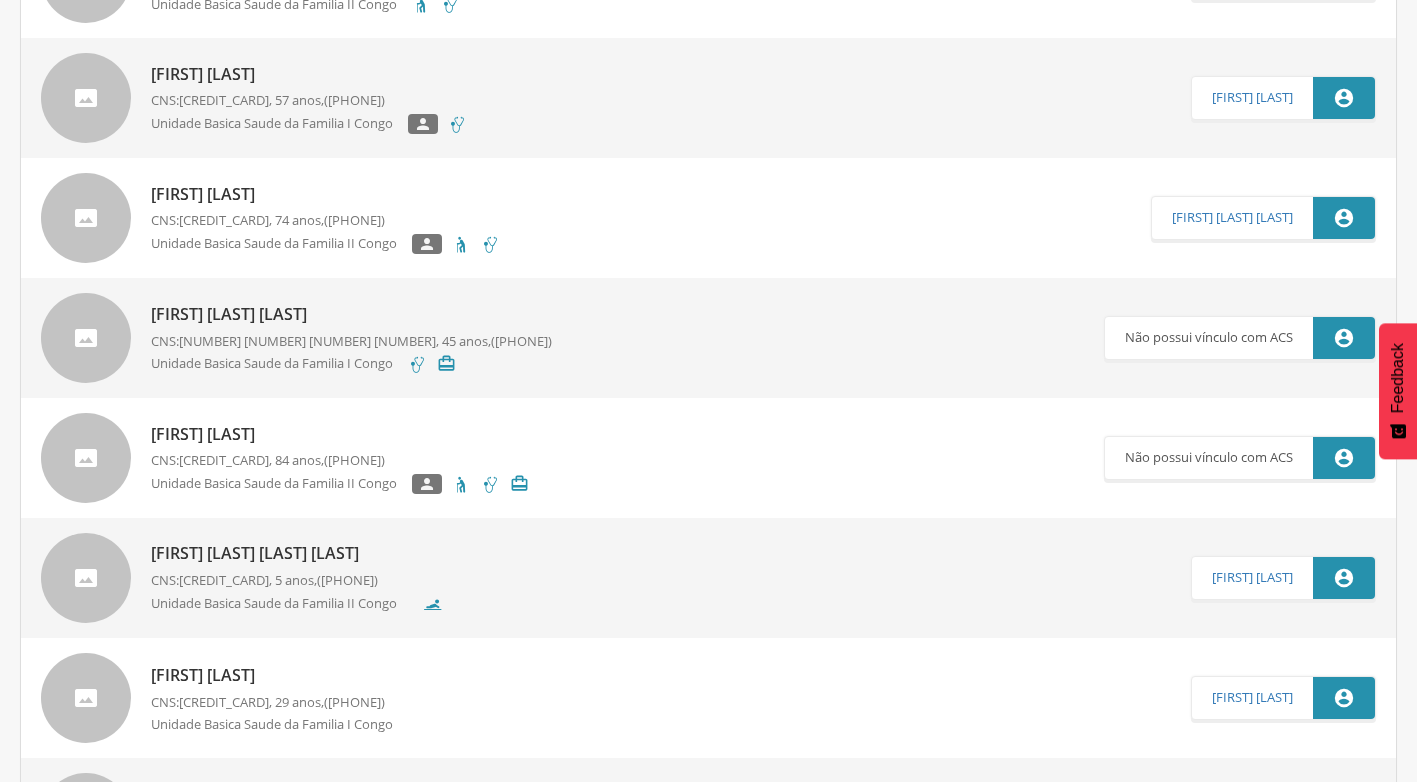 scroll, scrollTop: 0, scrollLeft: 0, axis: both 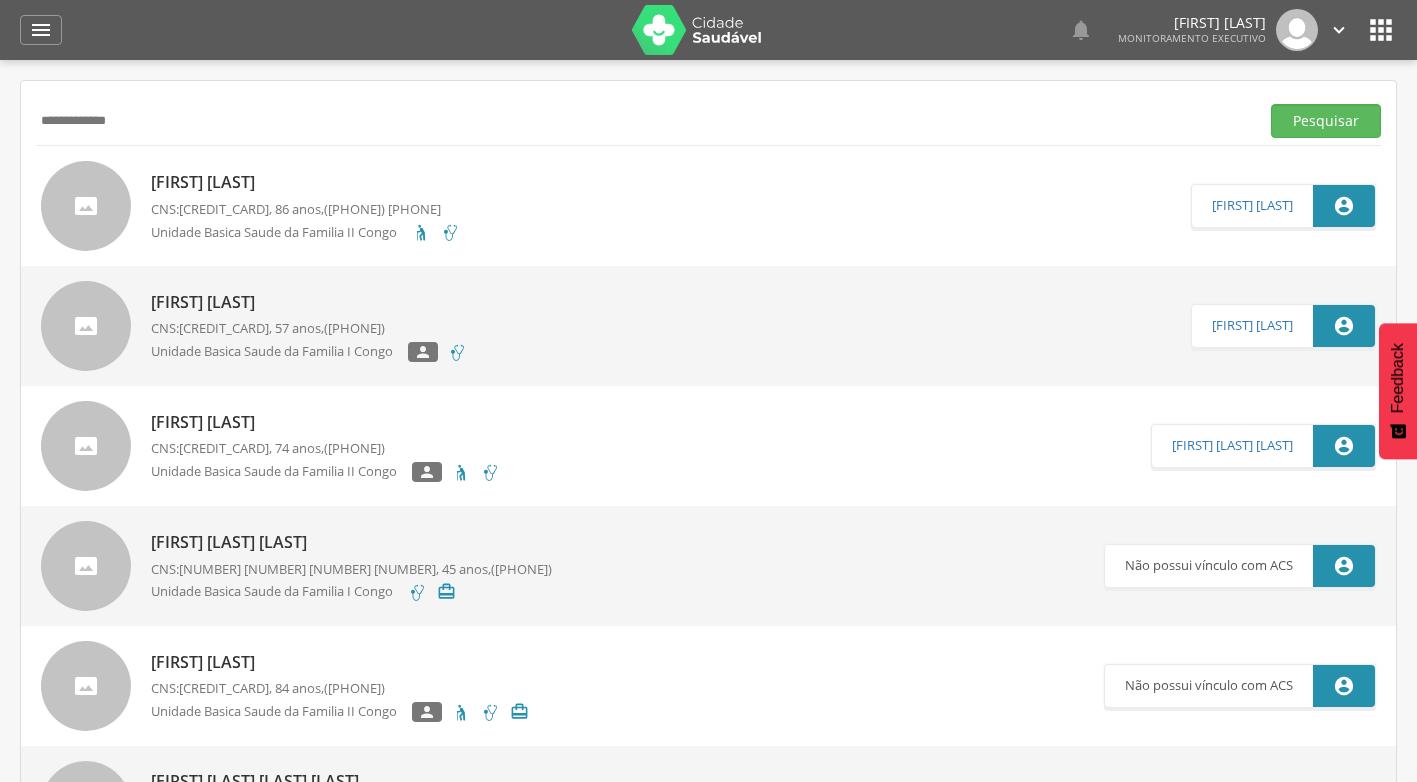 click on "**********" at bounding box center [643, 121] 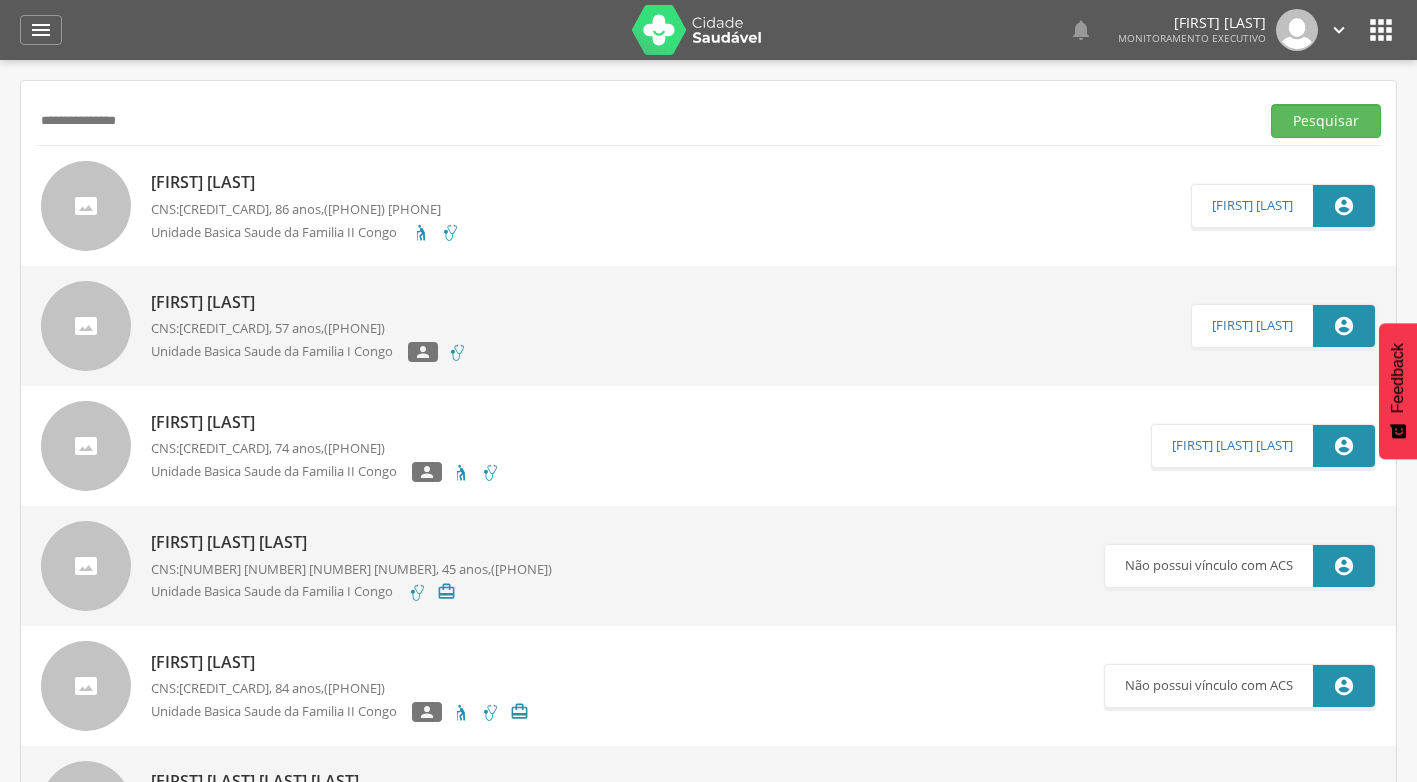 click on "Pesquisar" at bounding box center [1326, 121] 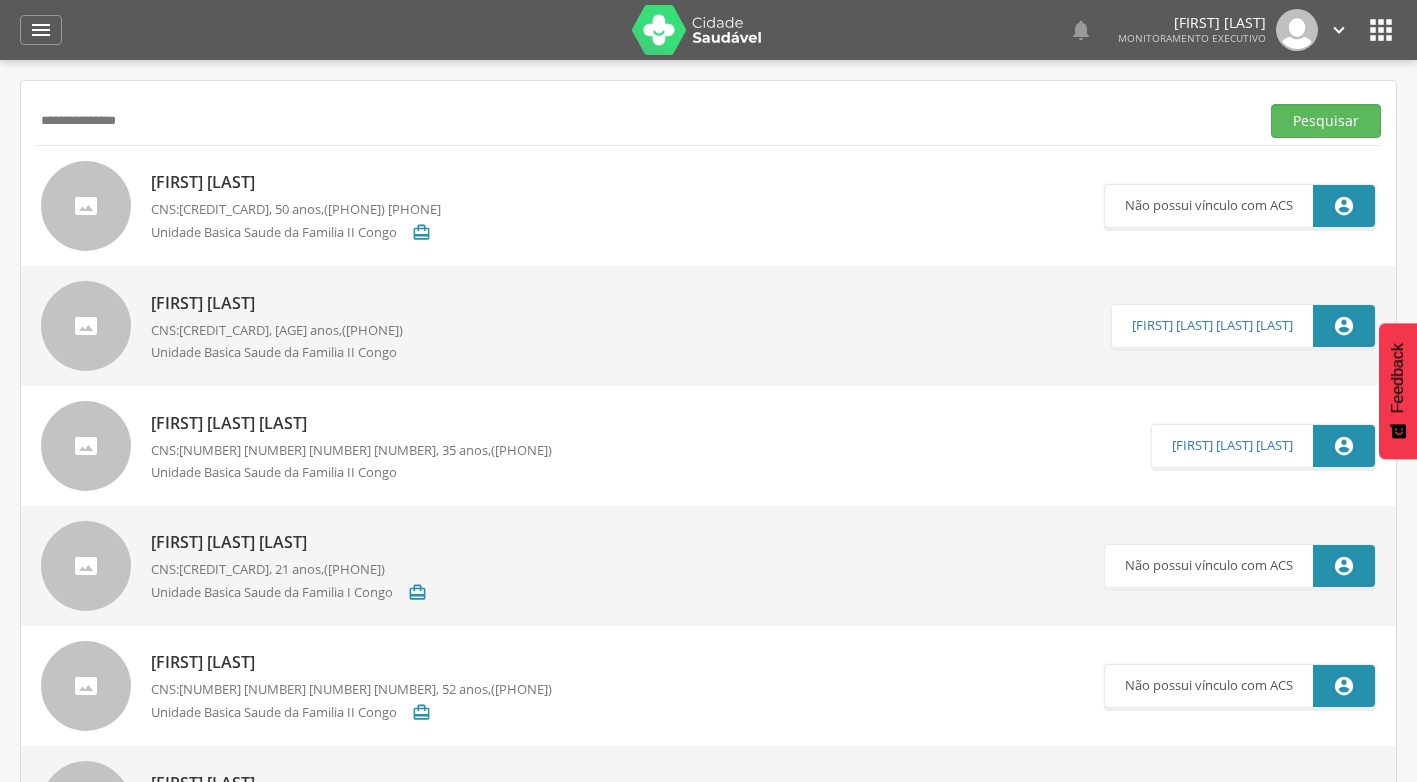 click on "[FIRST] [LAST]" at bounding box center (296, 182) 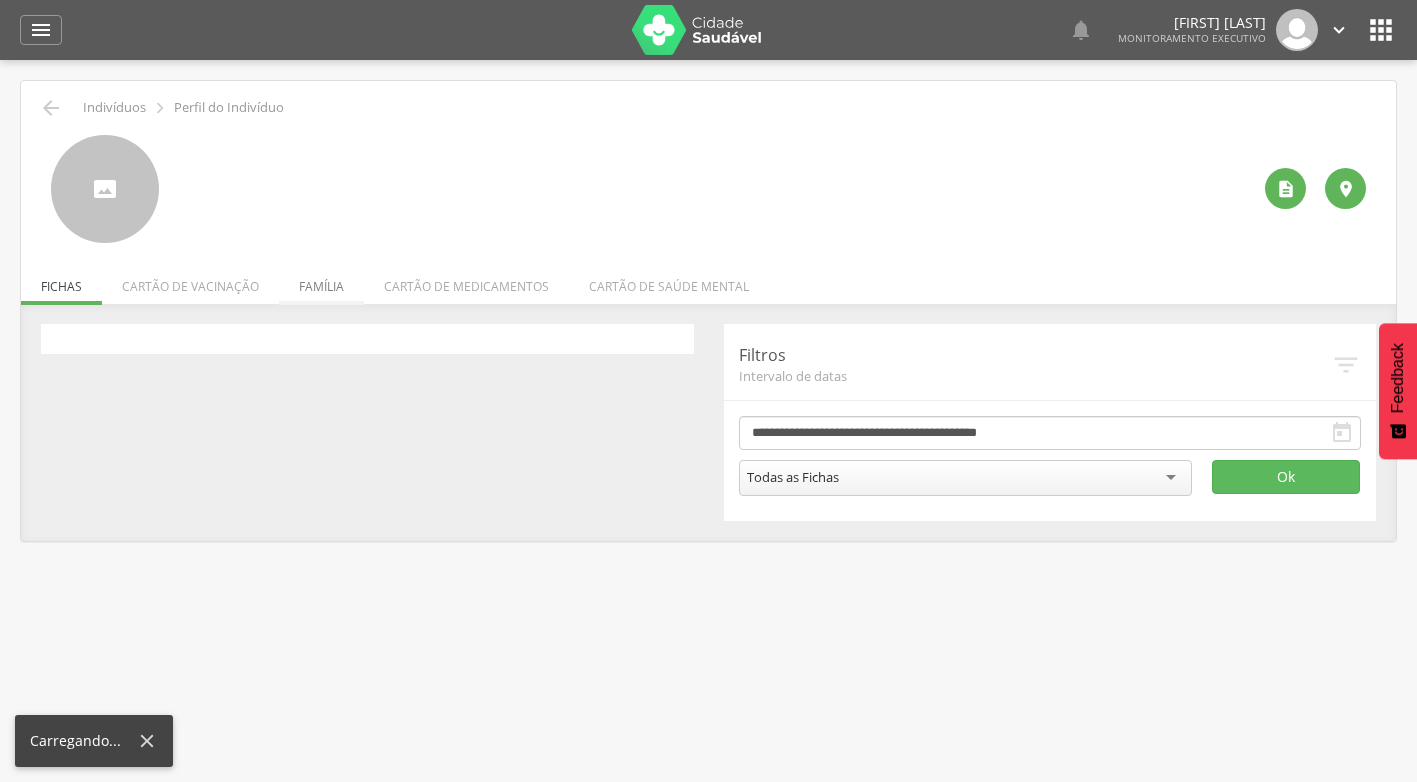 click on "Família" at bounding box center (321, 281) 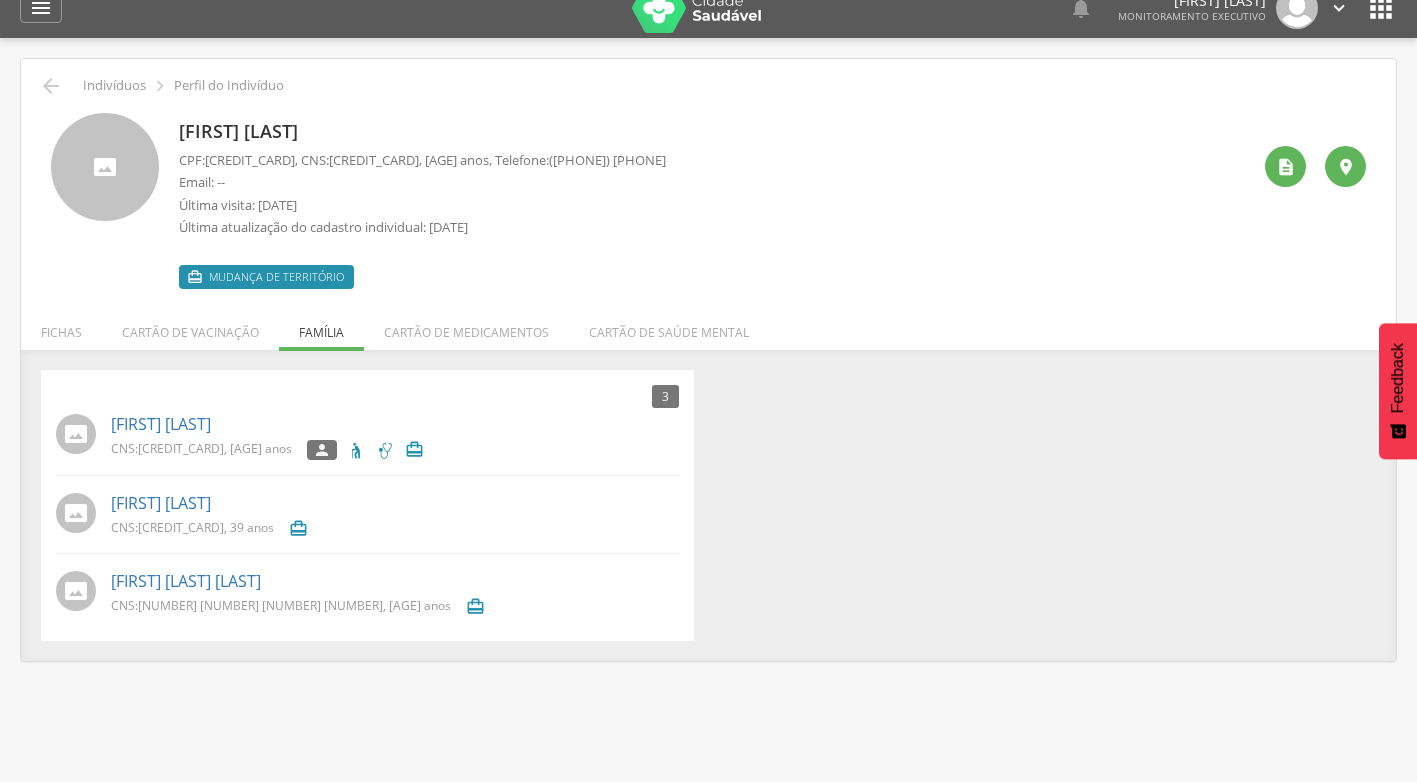 scroll, scrollTop: 0, scrollLeft: 0, axis: both 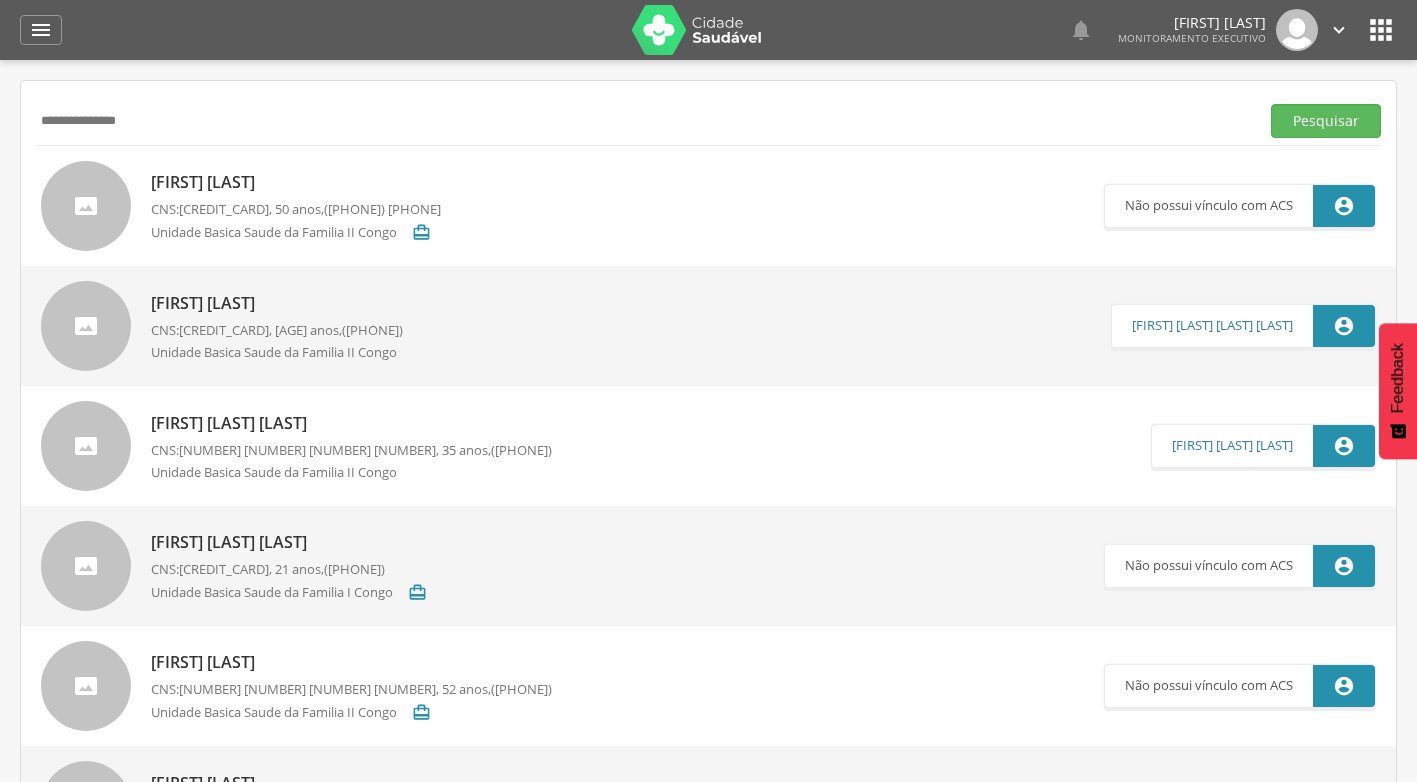 click on "**********" at bounding box center (643, 121) 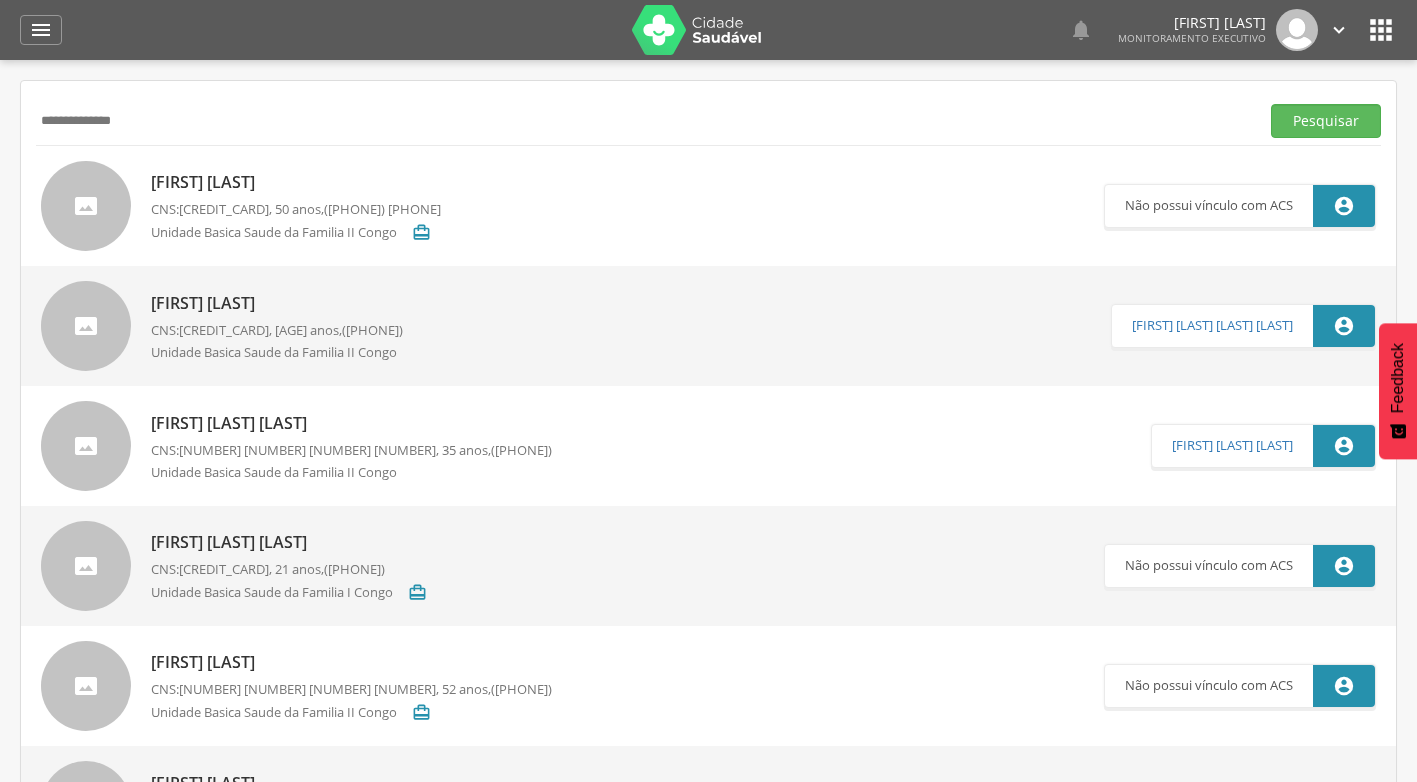 type on "**********" 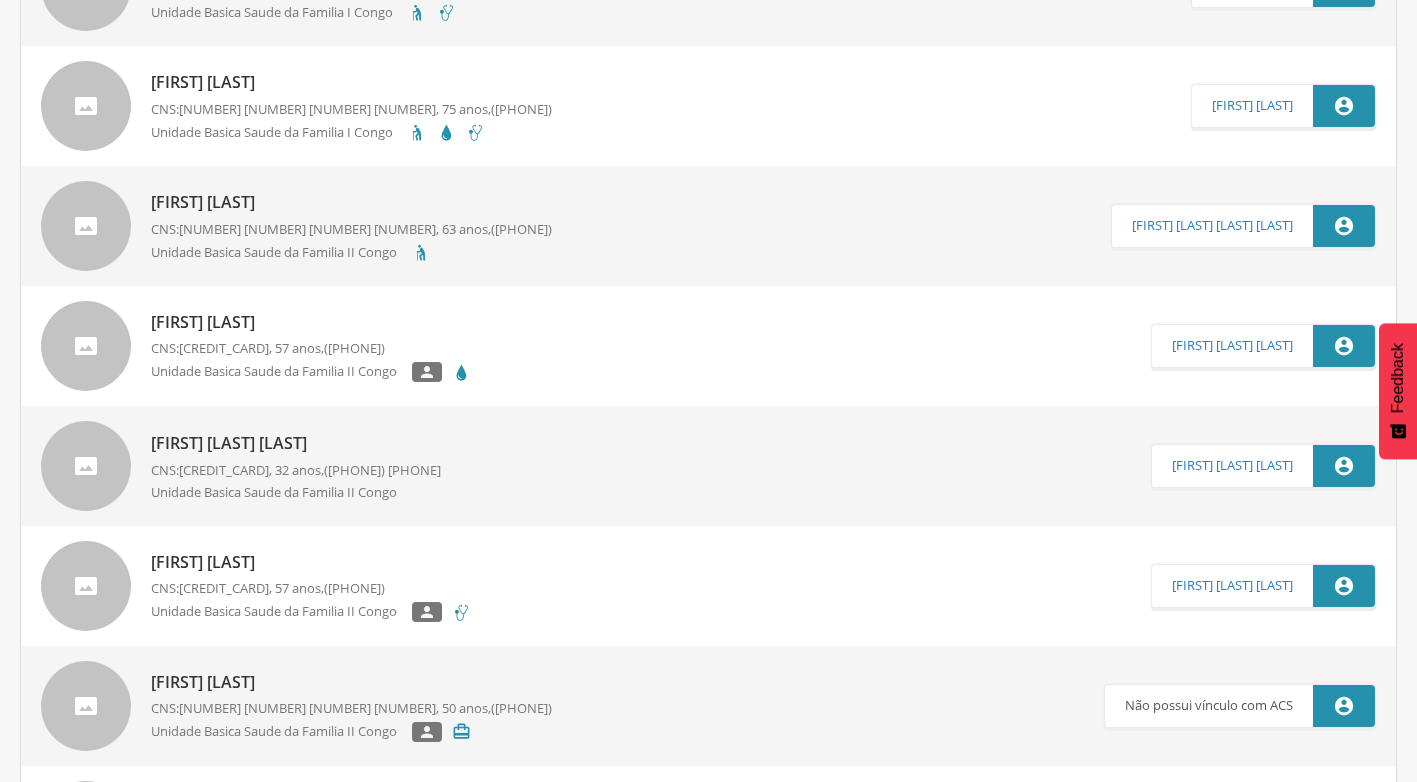 scroll, scrollTop: 2900, scrollLeft: 0, axis: vertical 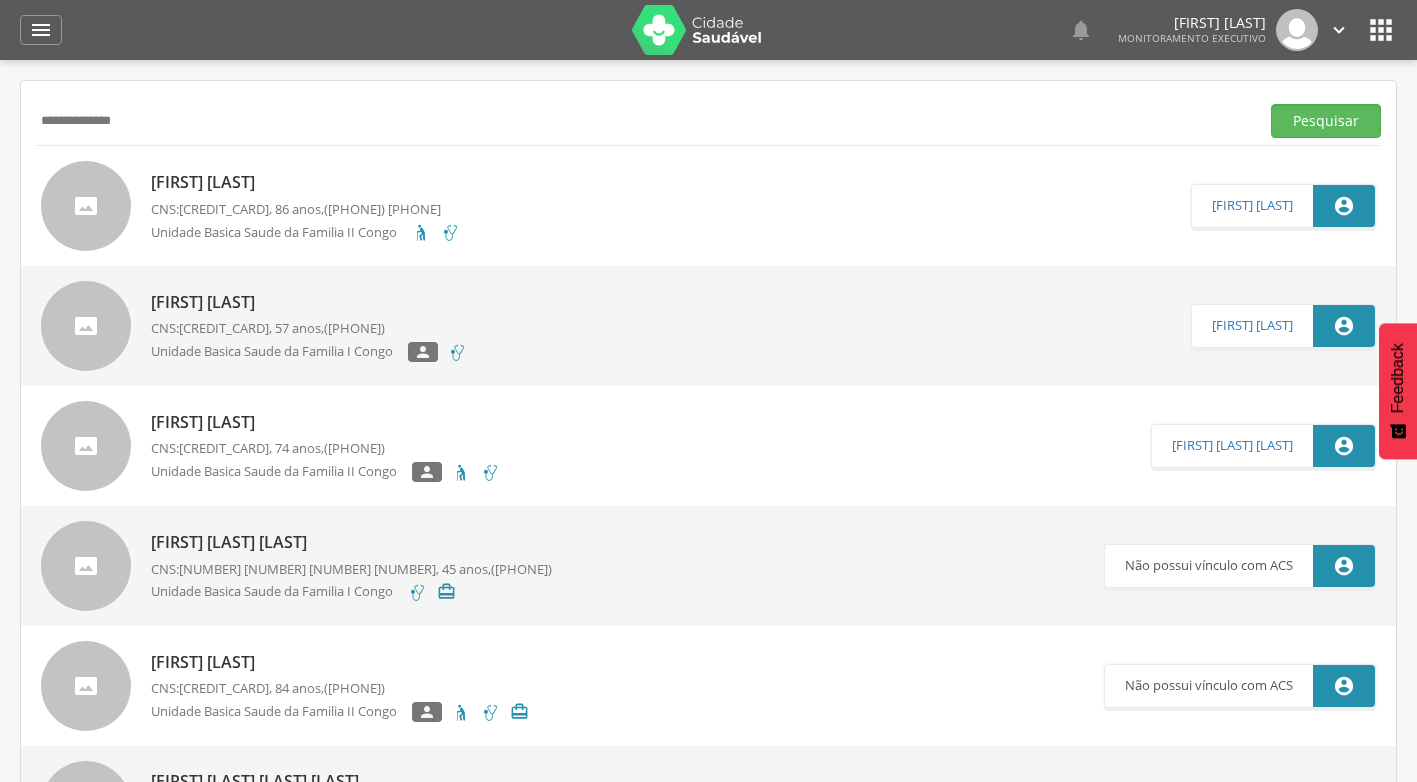 click on "**********" at bounding box center (643, 121) 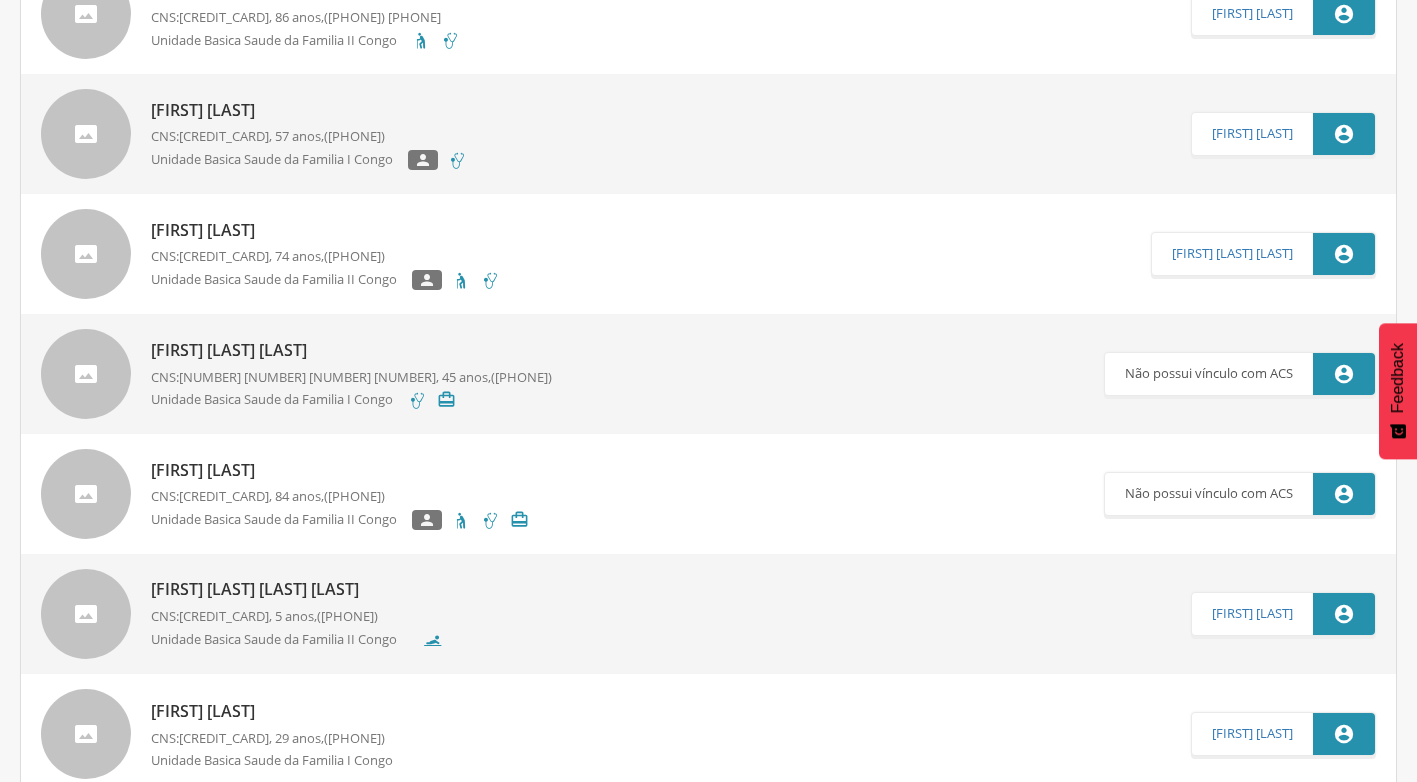scroll, scrollTop: 200, scrollLeft: 0, axis: vertical 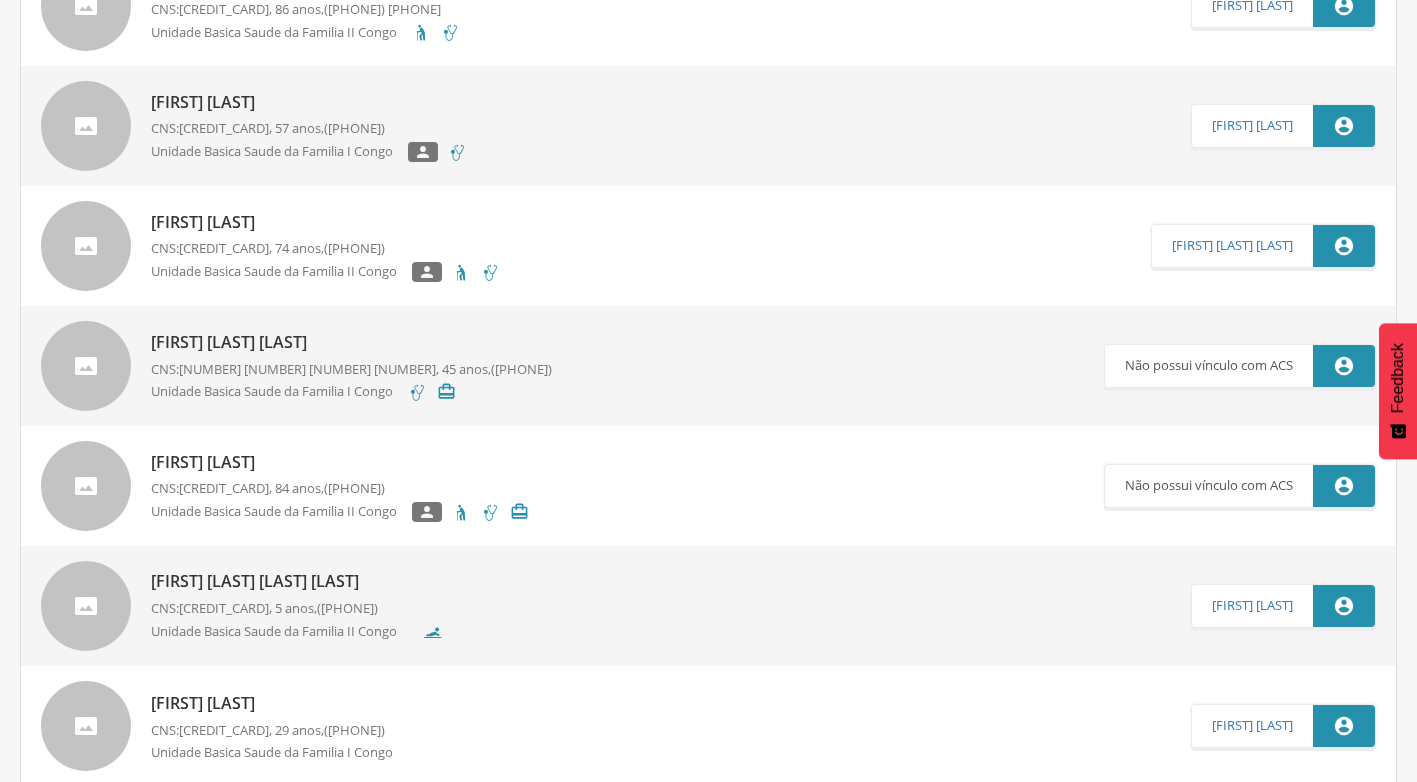 click on "[FIRST] [LAST]" at bounding box center (325, 222) 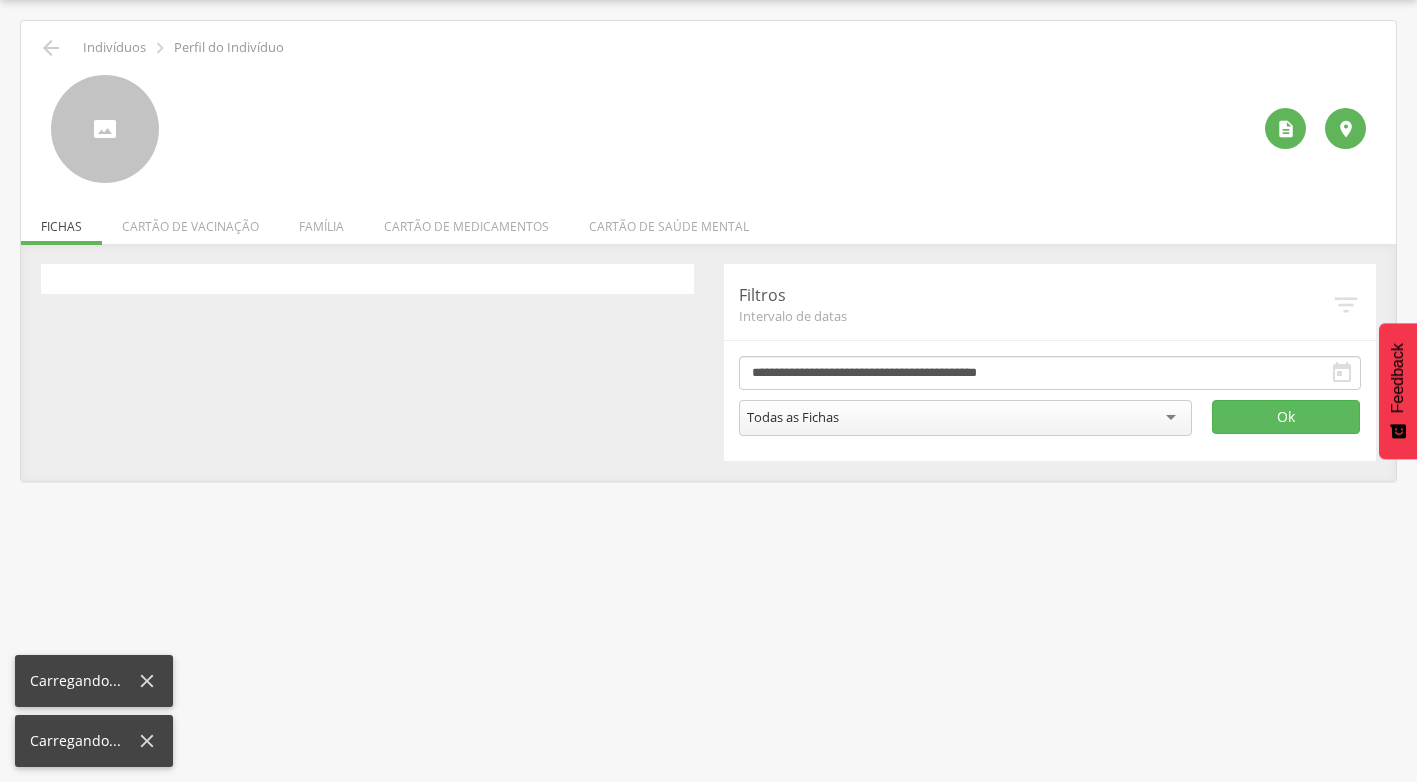 scroll, scrollTop: 60, scrollLeft: 0, axis: vertical 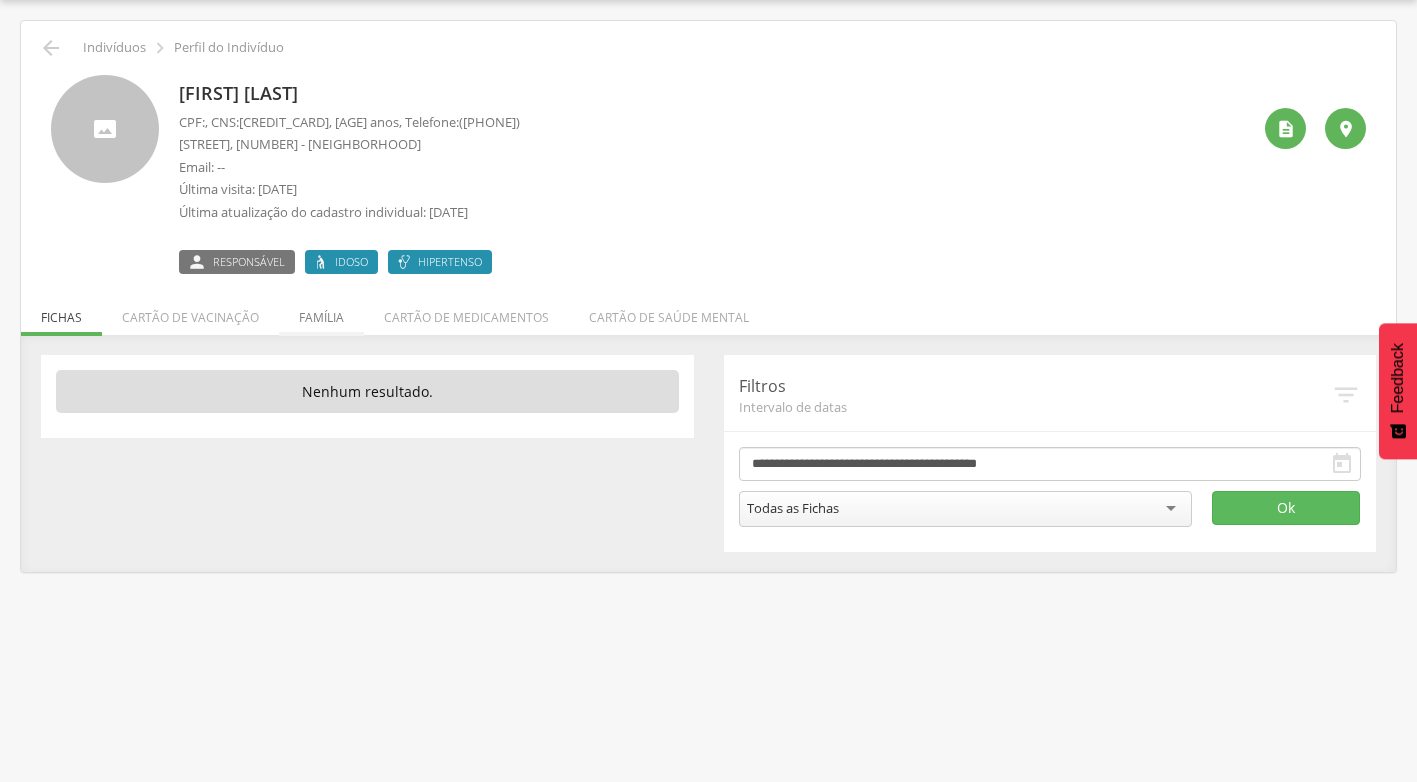 click on "Família" at bounding box center [321, 312] 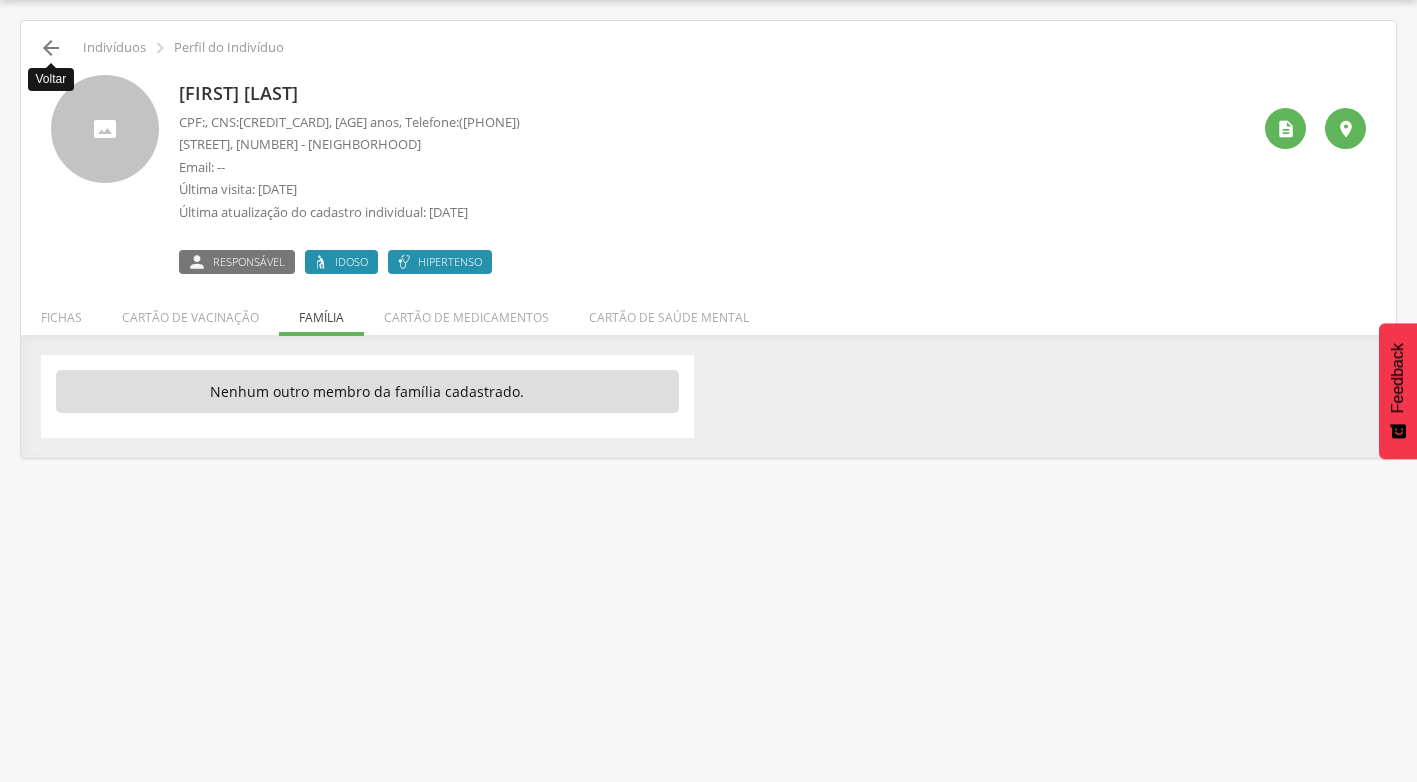 click on "" at bounding box center (51, 48) 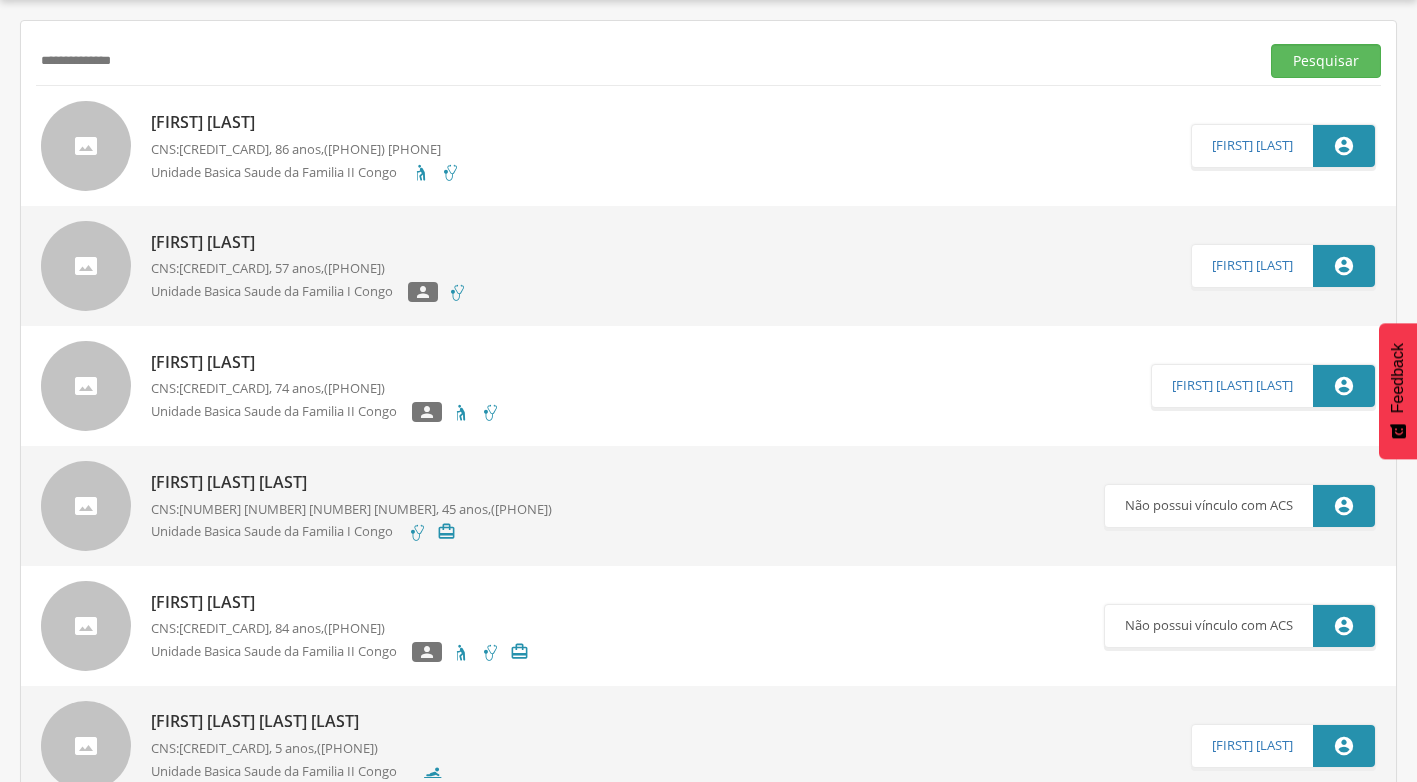 scroll, scrollTop: 160, scrollLeft: 0, axis: vertical 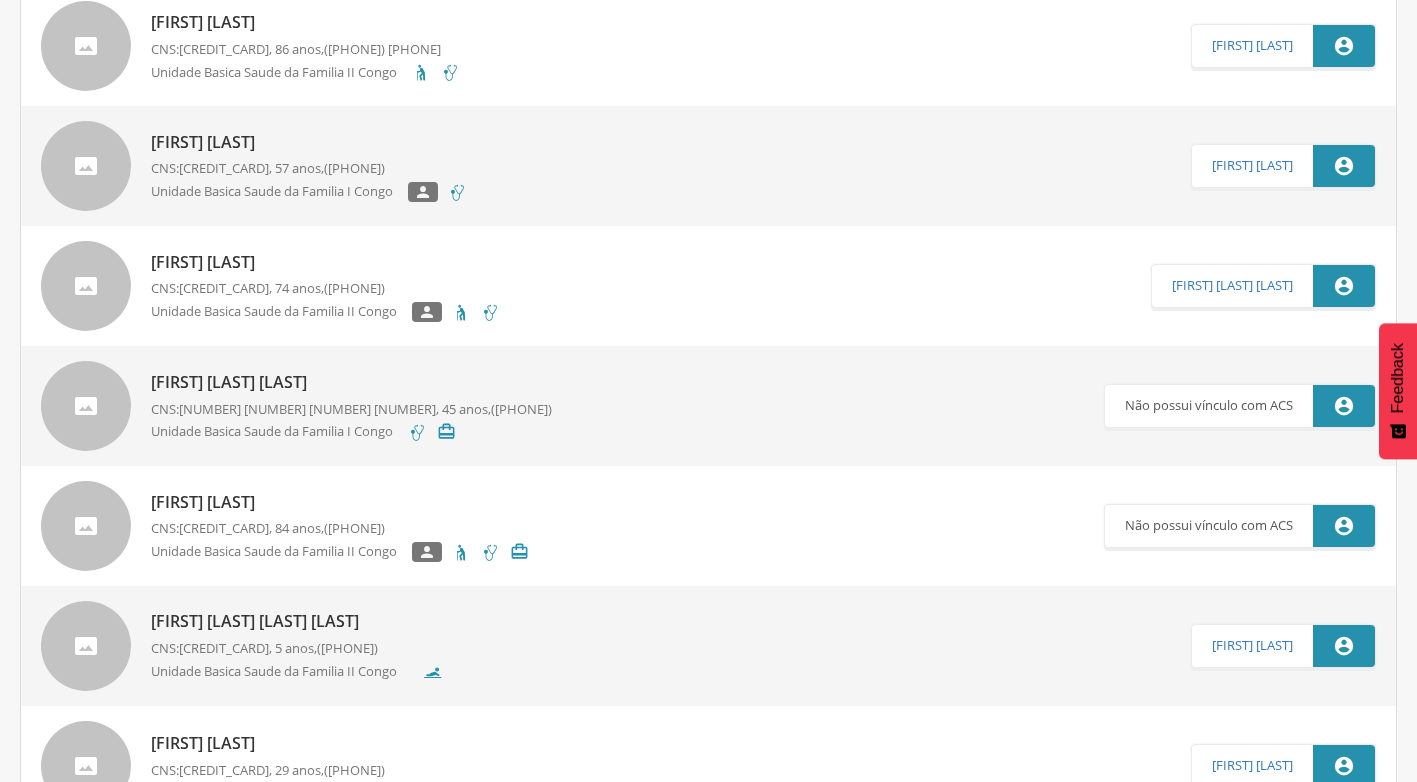 click on "[FIRST] [LAST]" at bounding box center [340, 502] 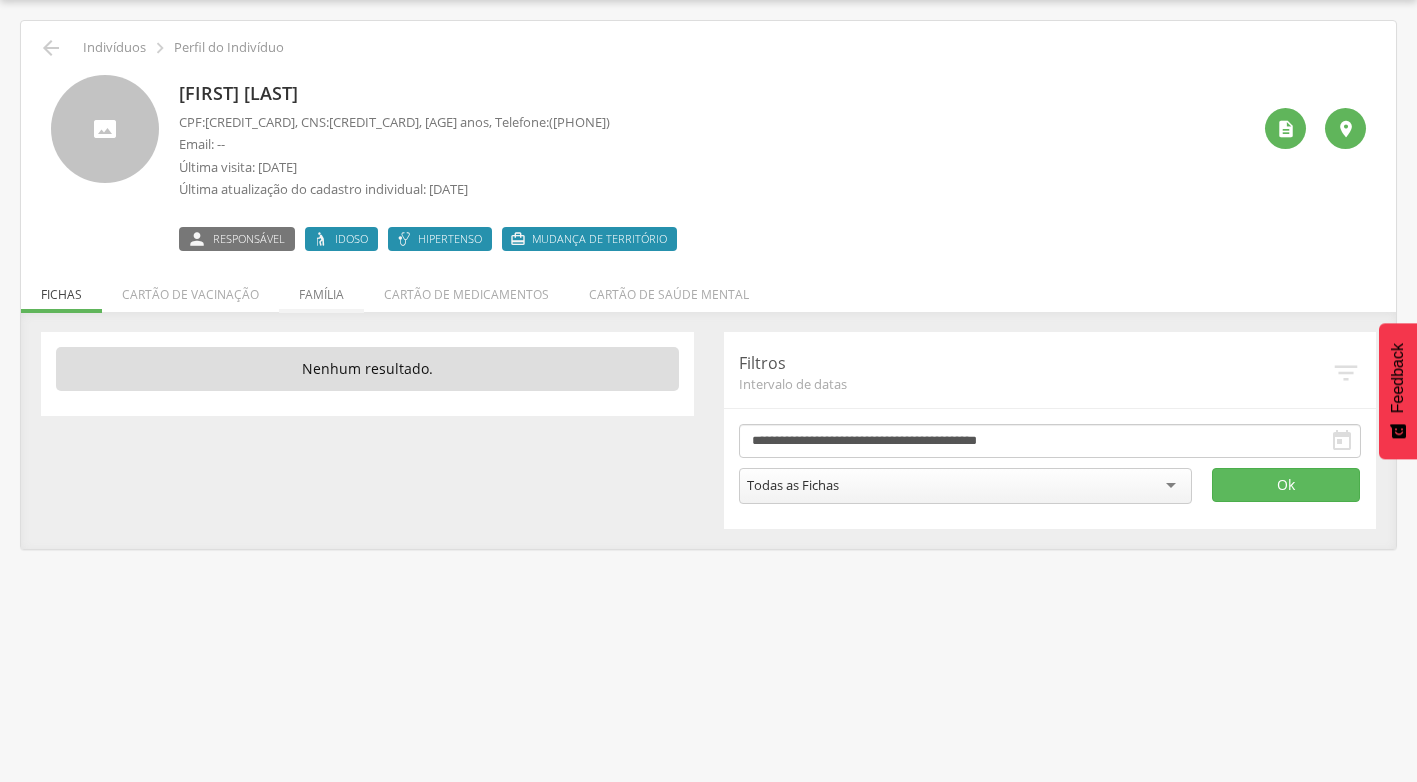 click on "Família" at bounding box center (321, 289) 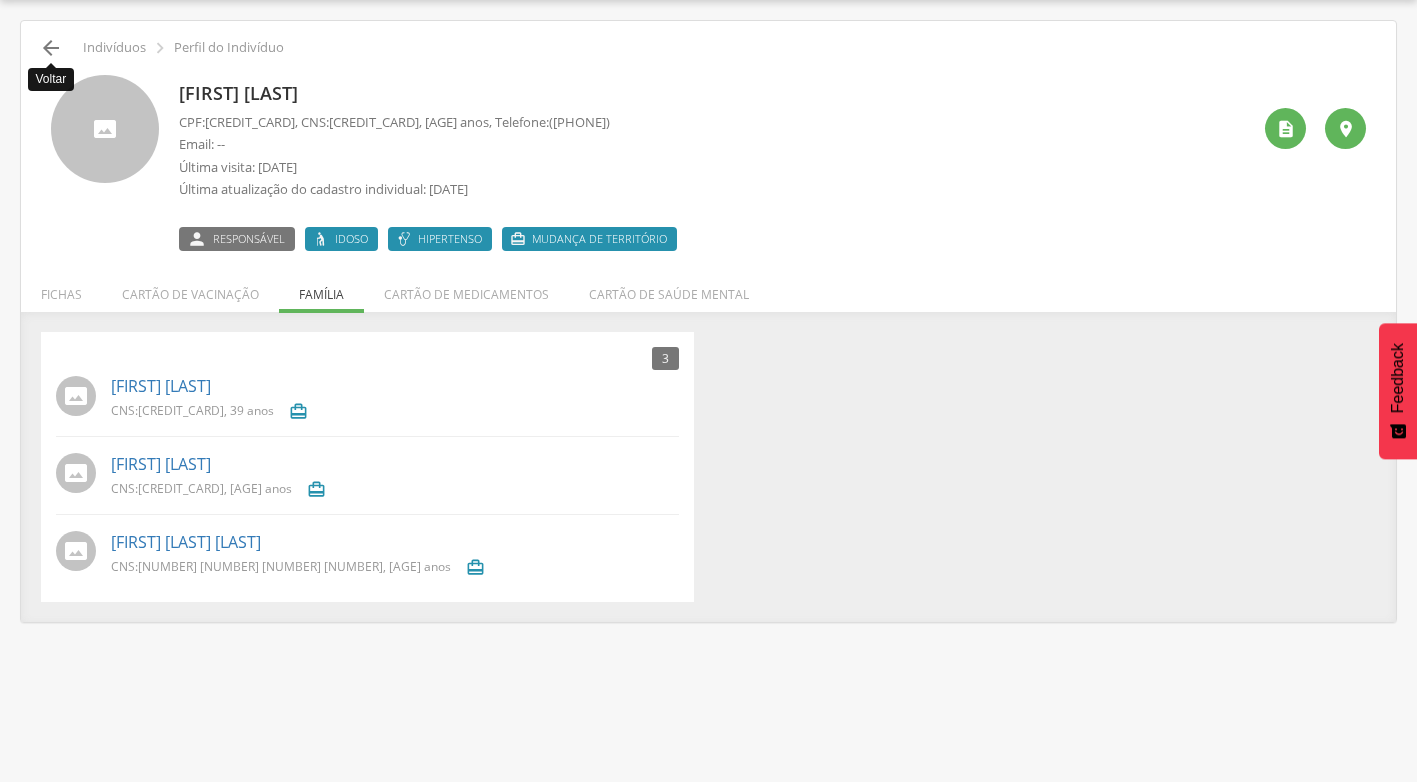 click on "" at bounding box center (51, 48) 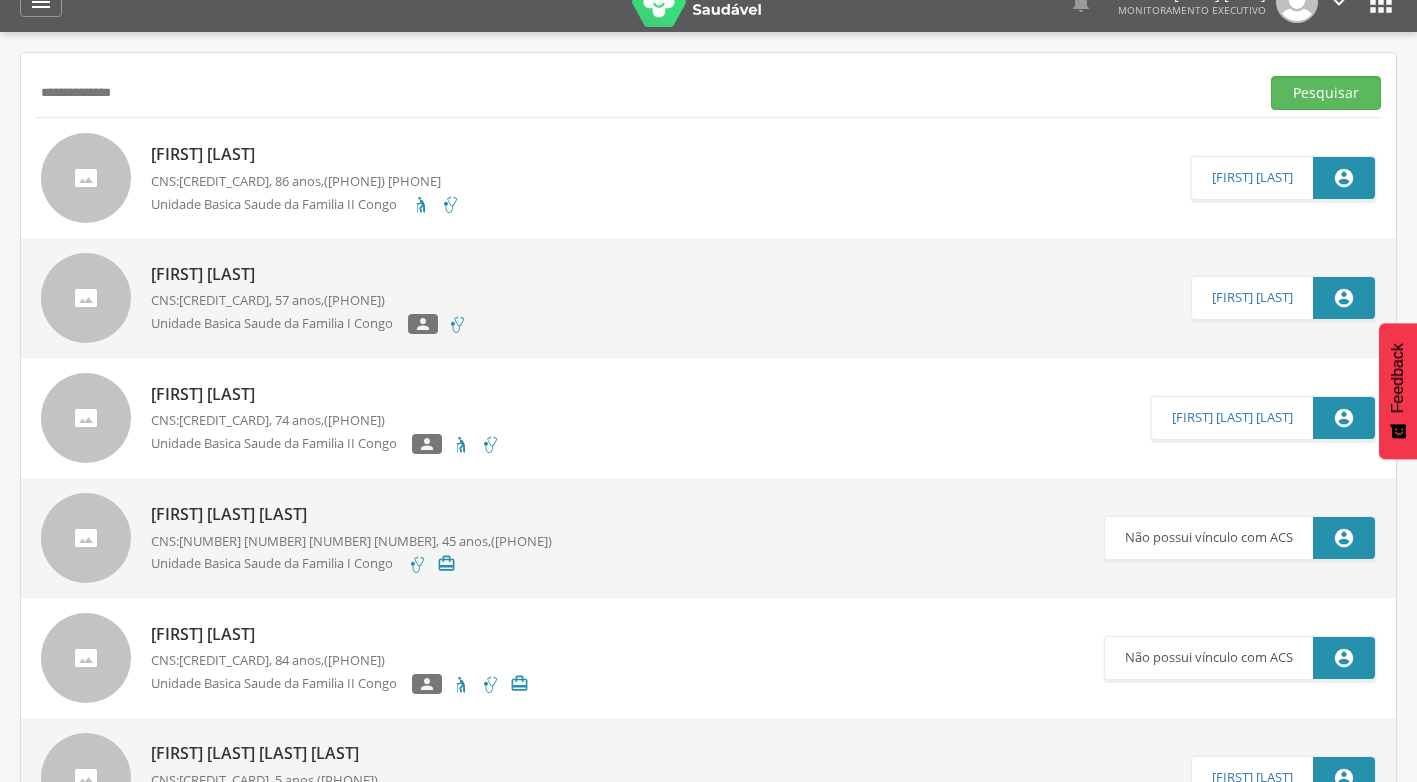 scroll, scrollTop: 0, scrollLeft: 0, axis: both 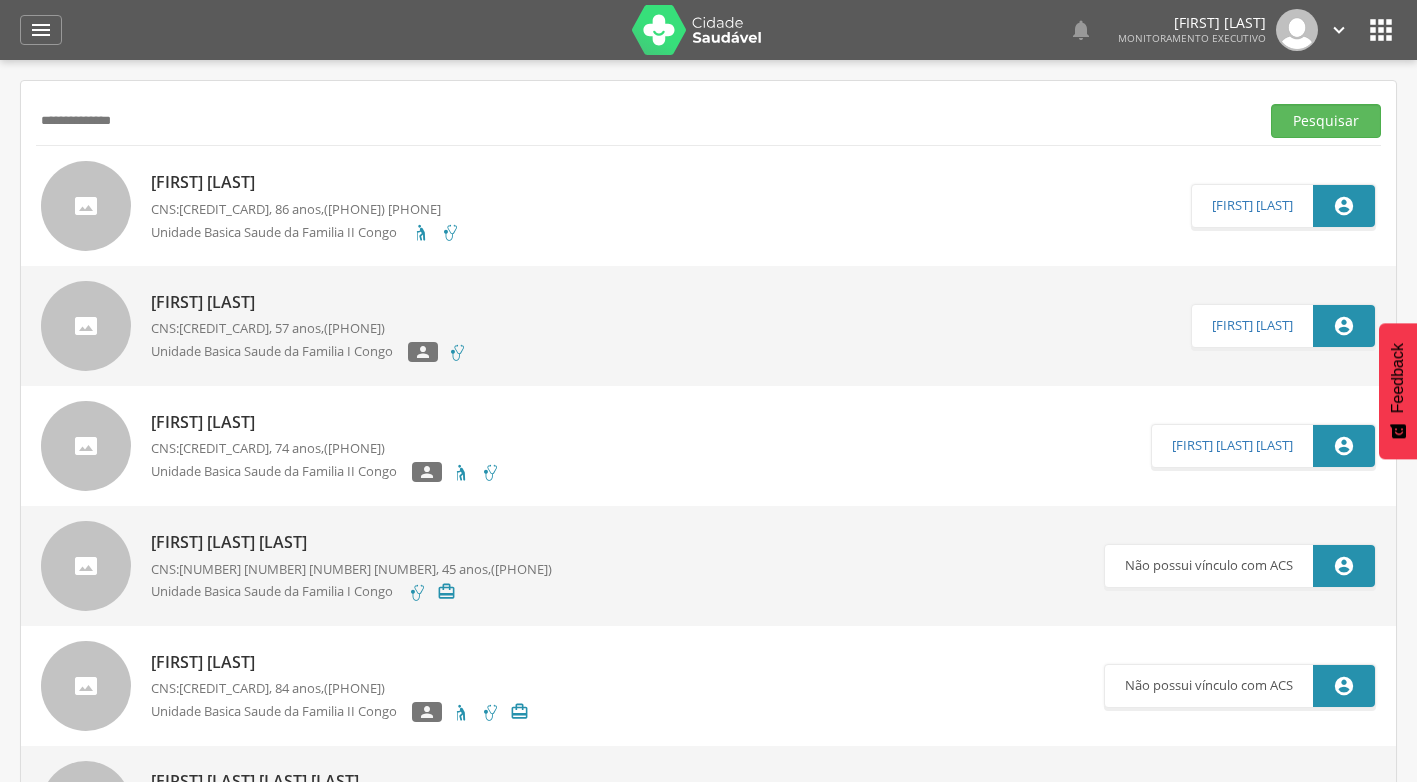 click on "[FIRST] [LAST]" at bounding box center [325, 422] 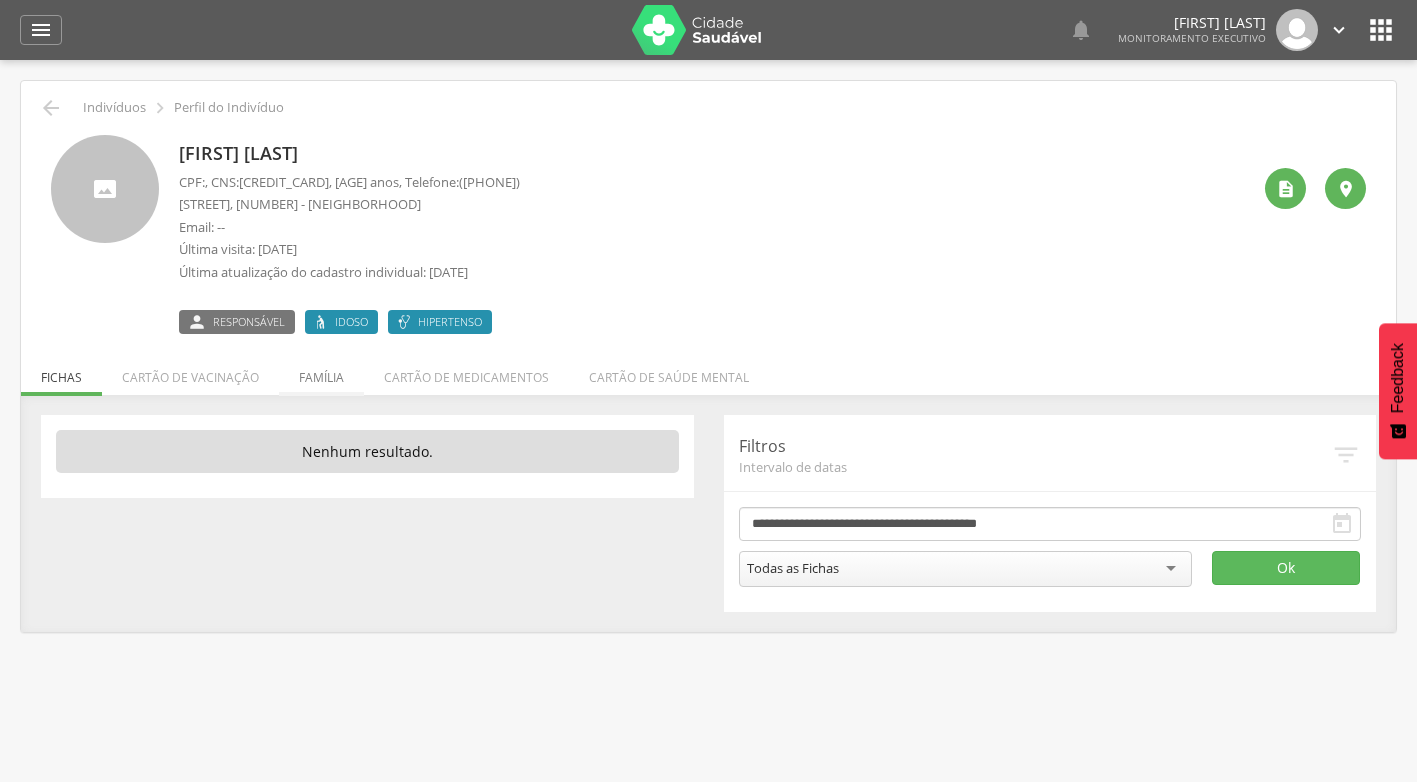 click on "Família" at bounding box center (321, 372) 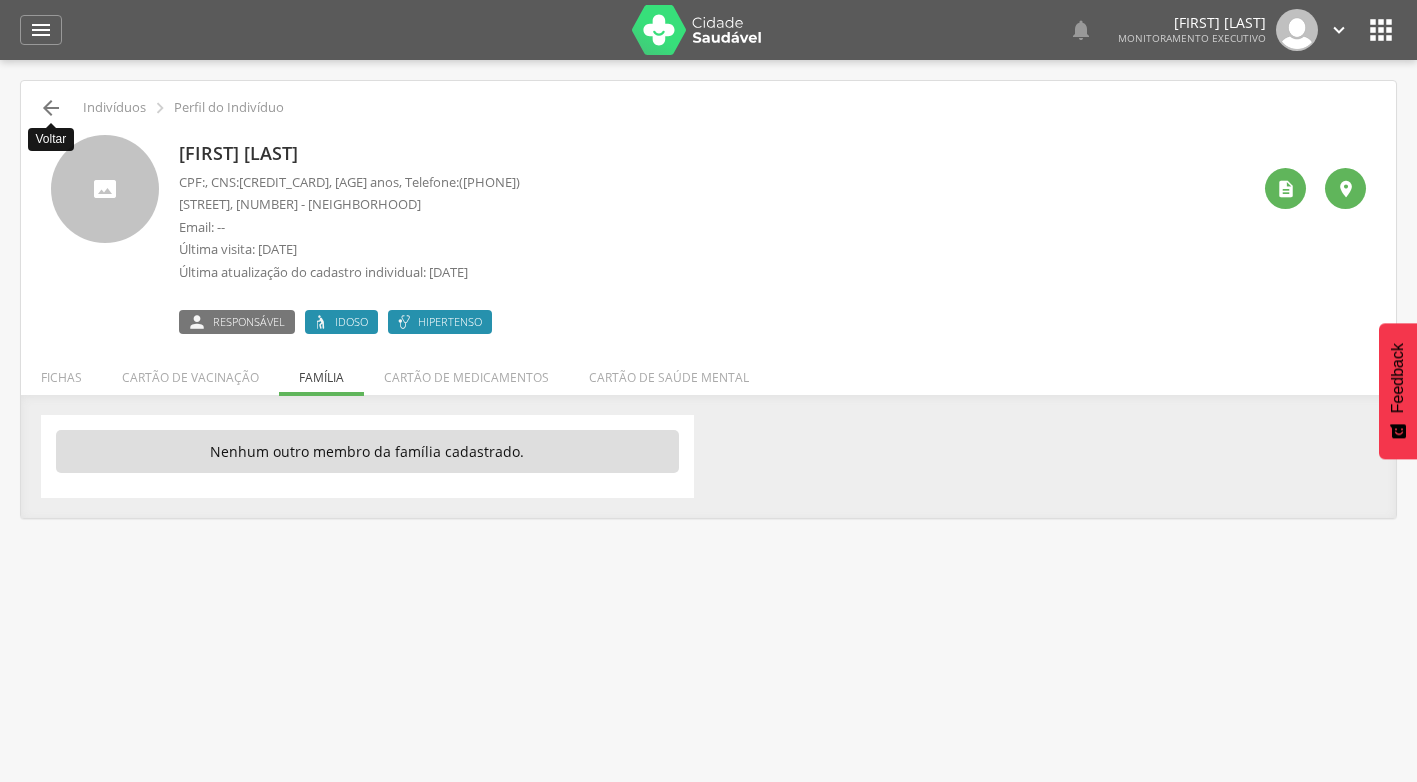 click on "" at bounding box center [51, 108] 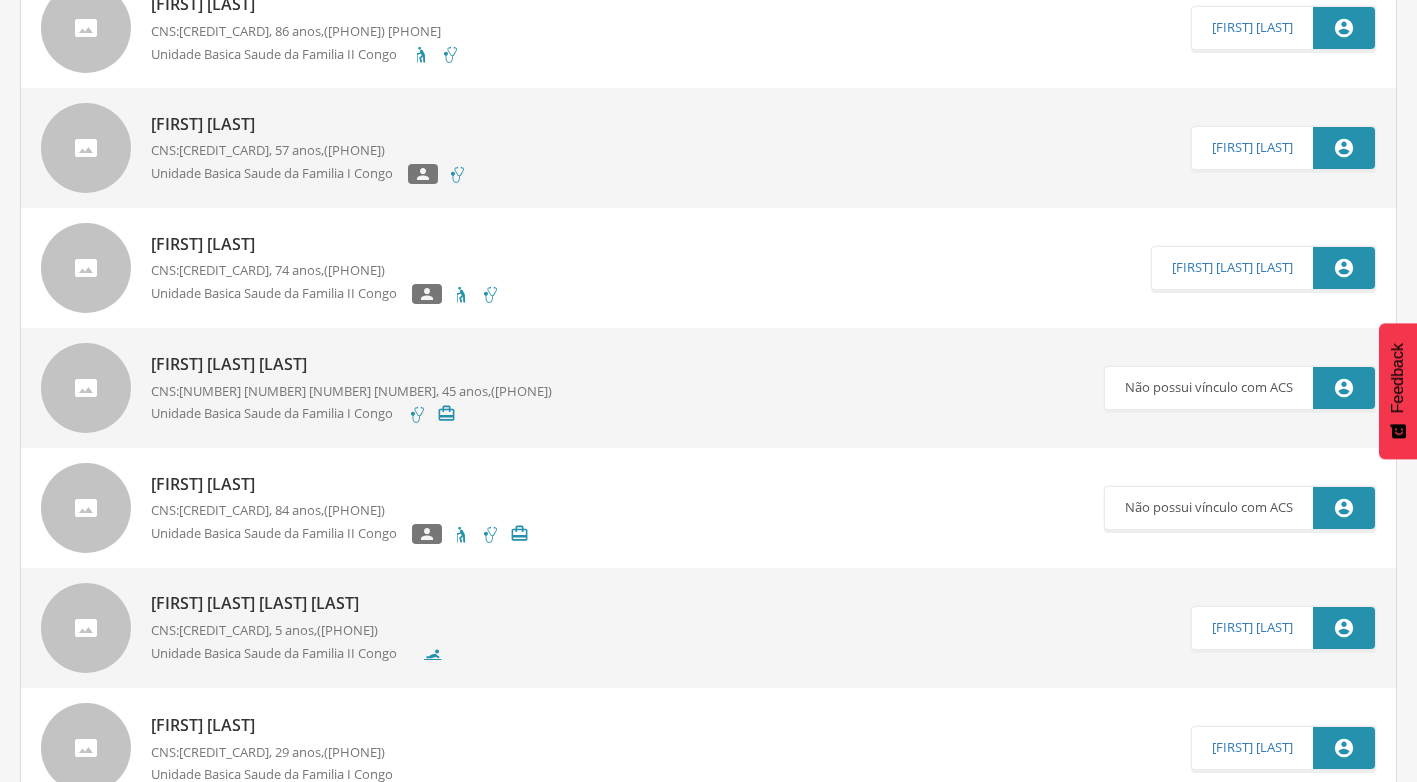 scroll, scrollTop: 0, scrollLeft: 0, axis: both 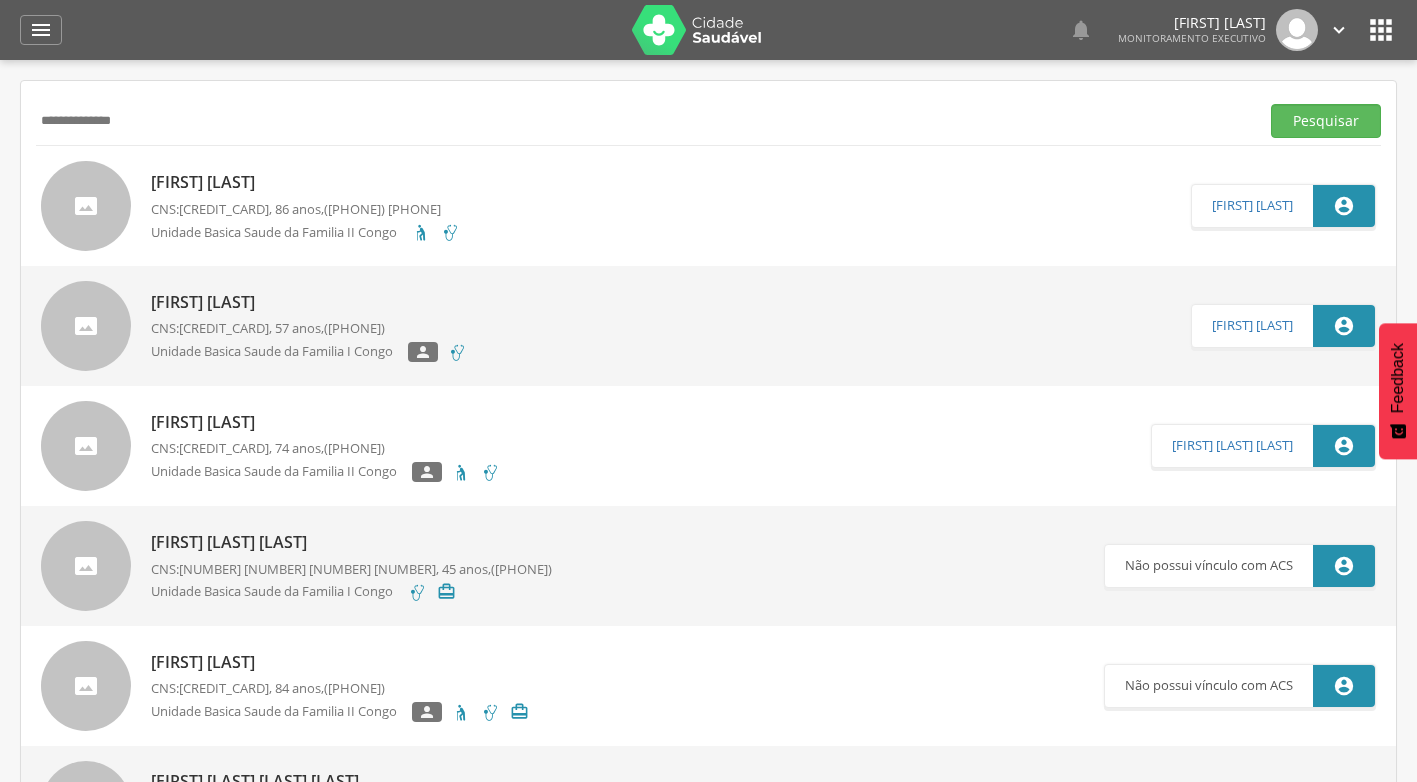 click on "**********" at bounding box center (643, 121) 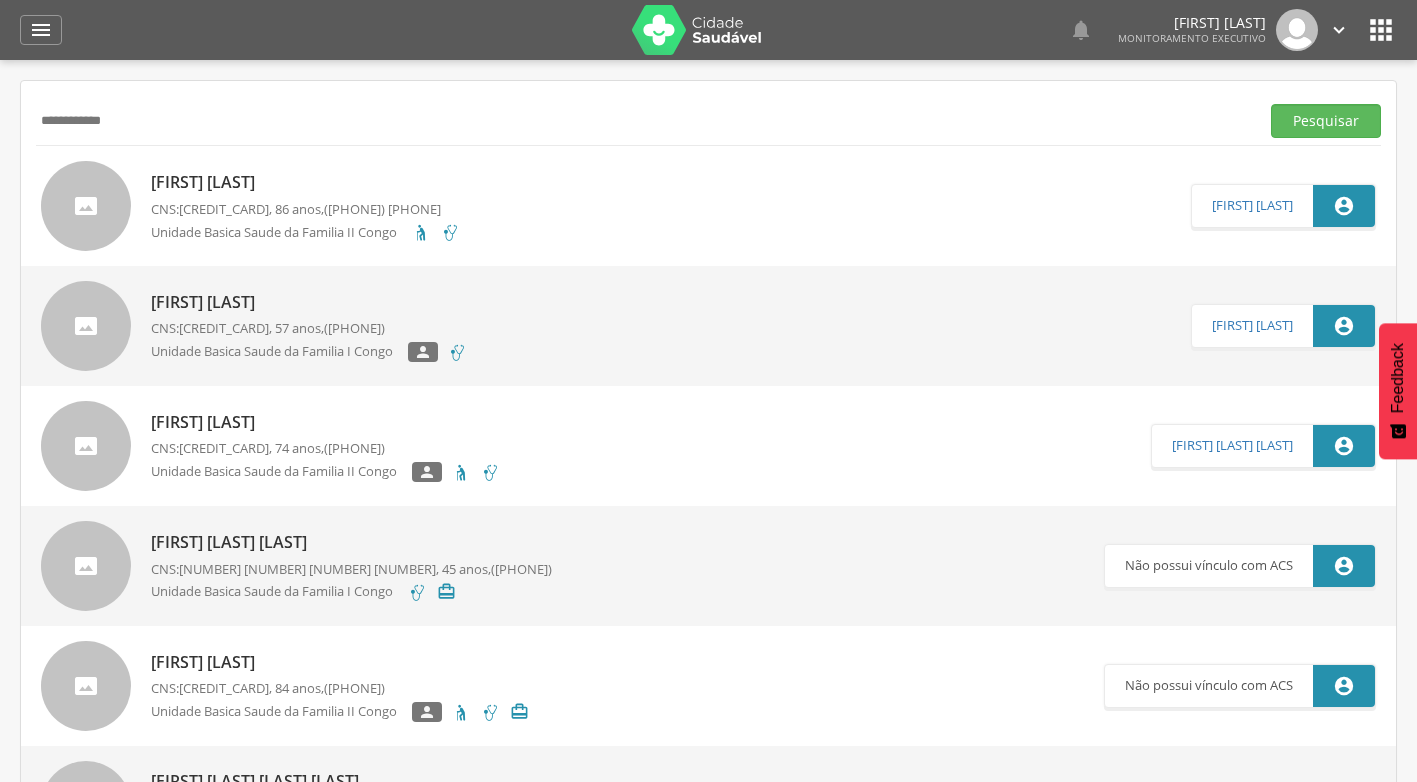 type on "**********" 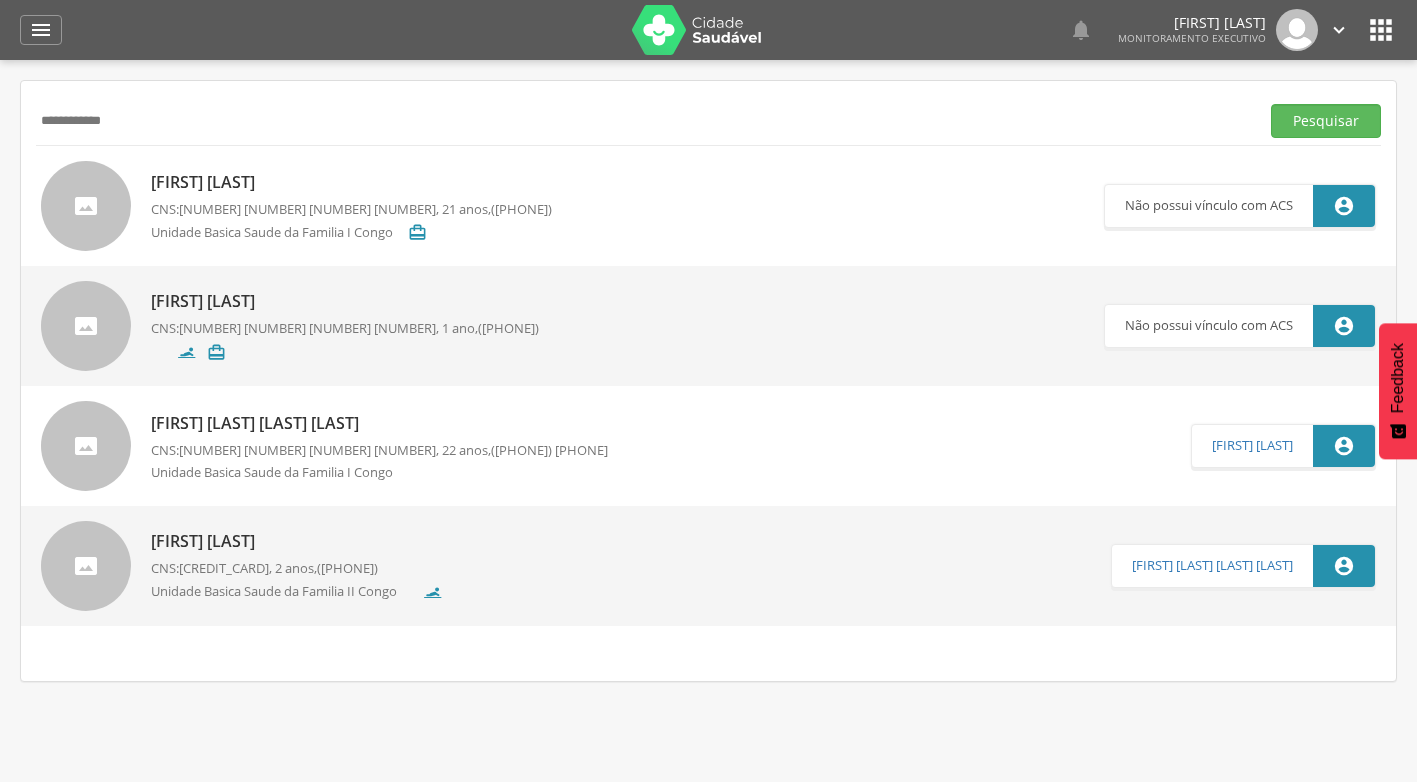 click on "[FIRST] [LAST]" at bounding box center [345, 301] 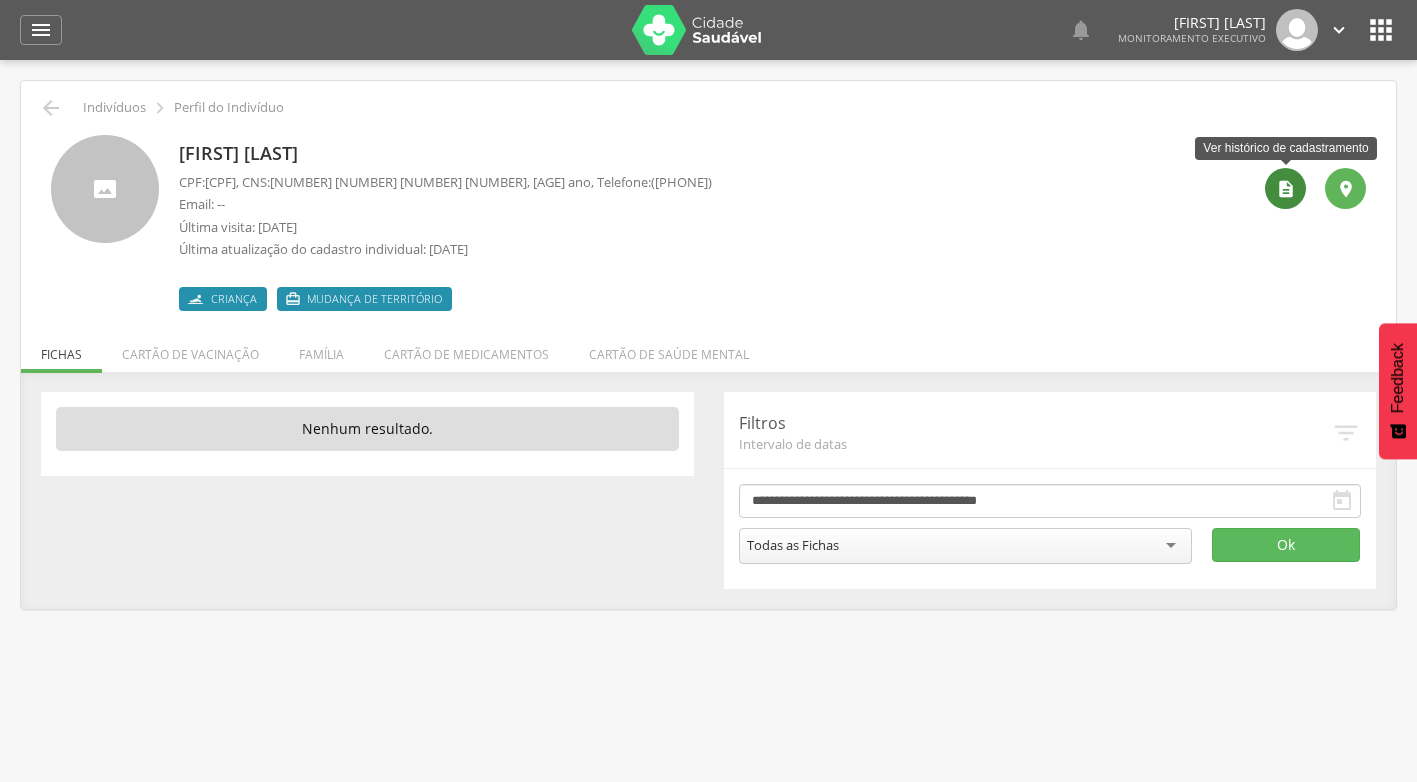 click on "" at bounding box center (1286, 189) 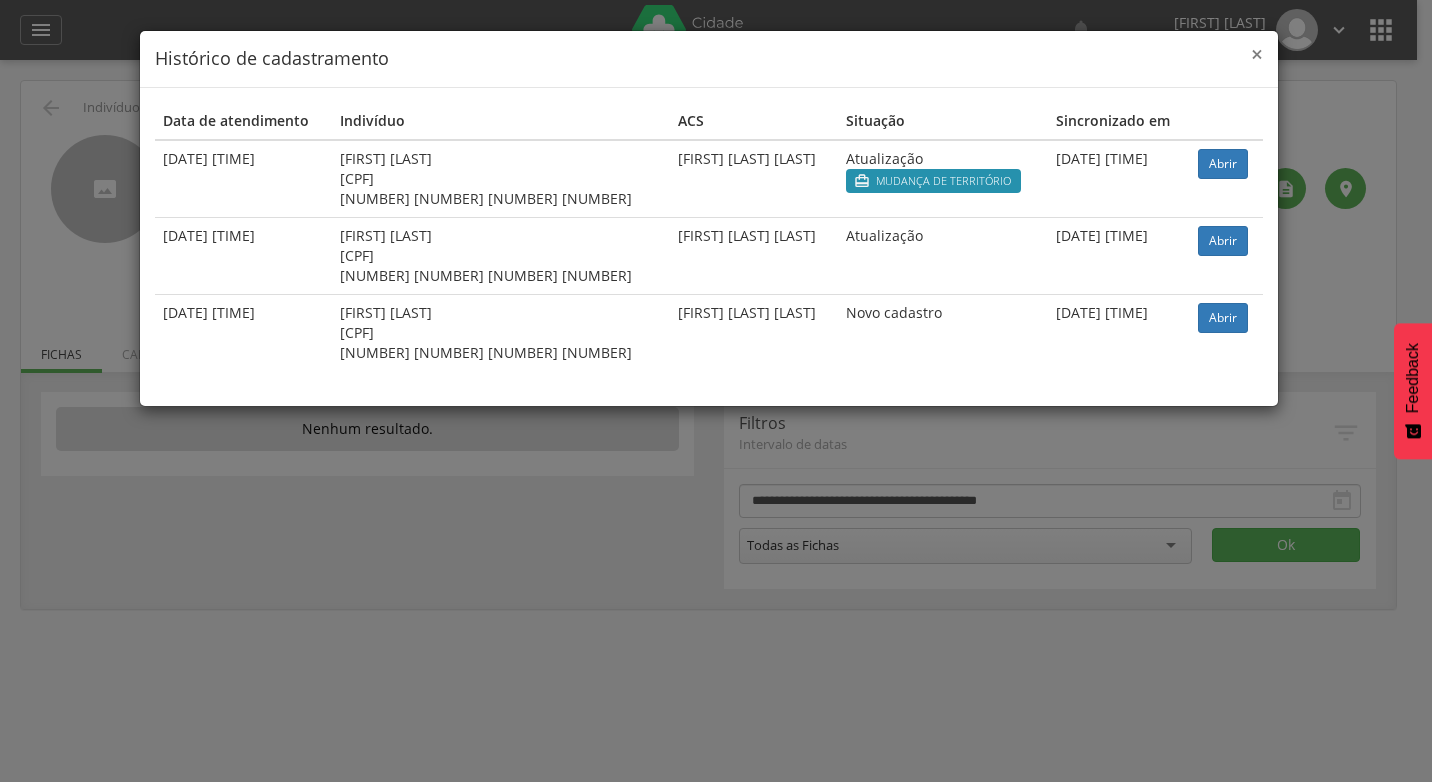 click on "×" at bounding box center [1257, 54] 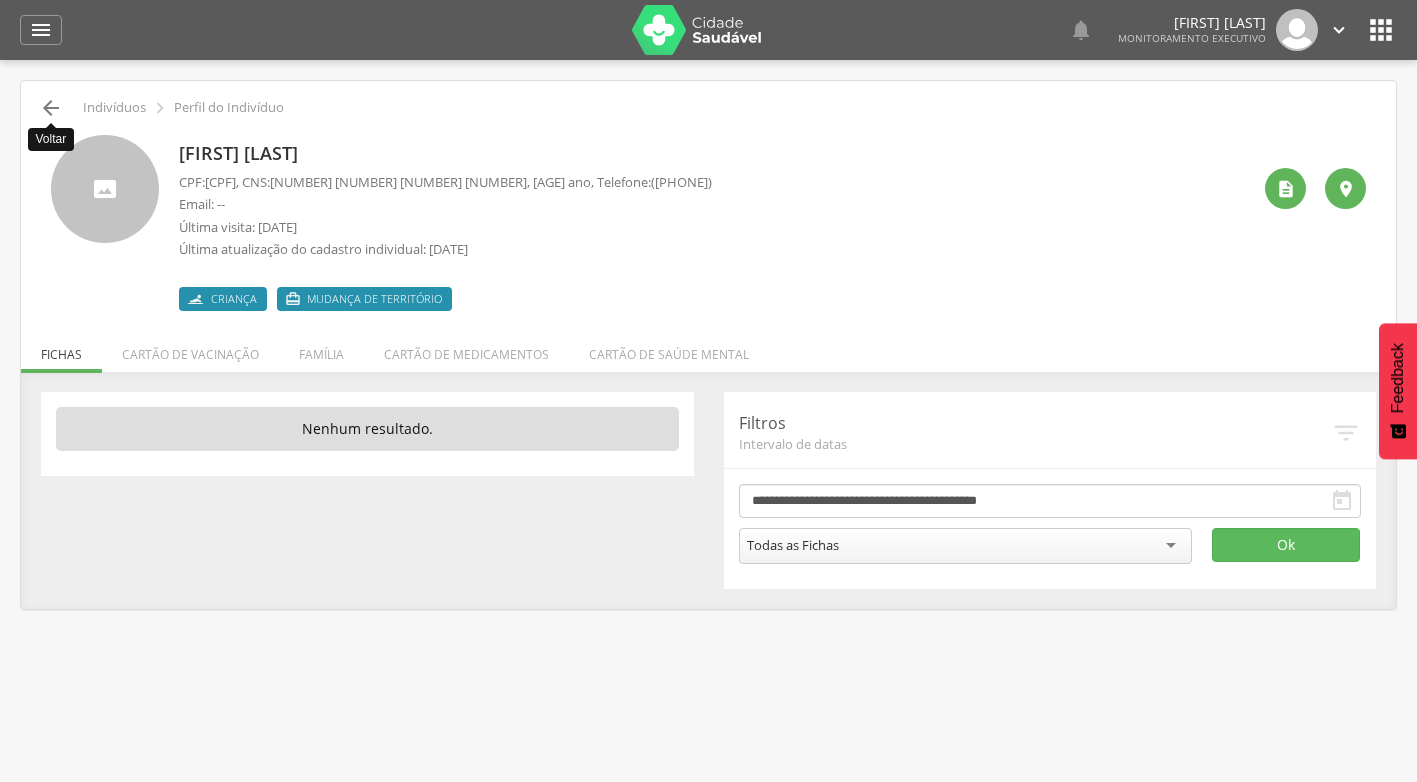 click on "" at bounding box center (51, 108) 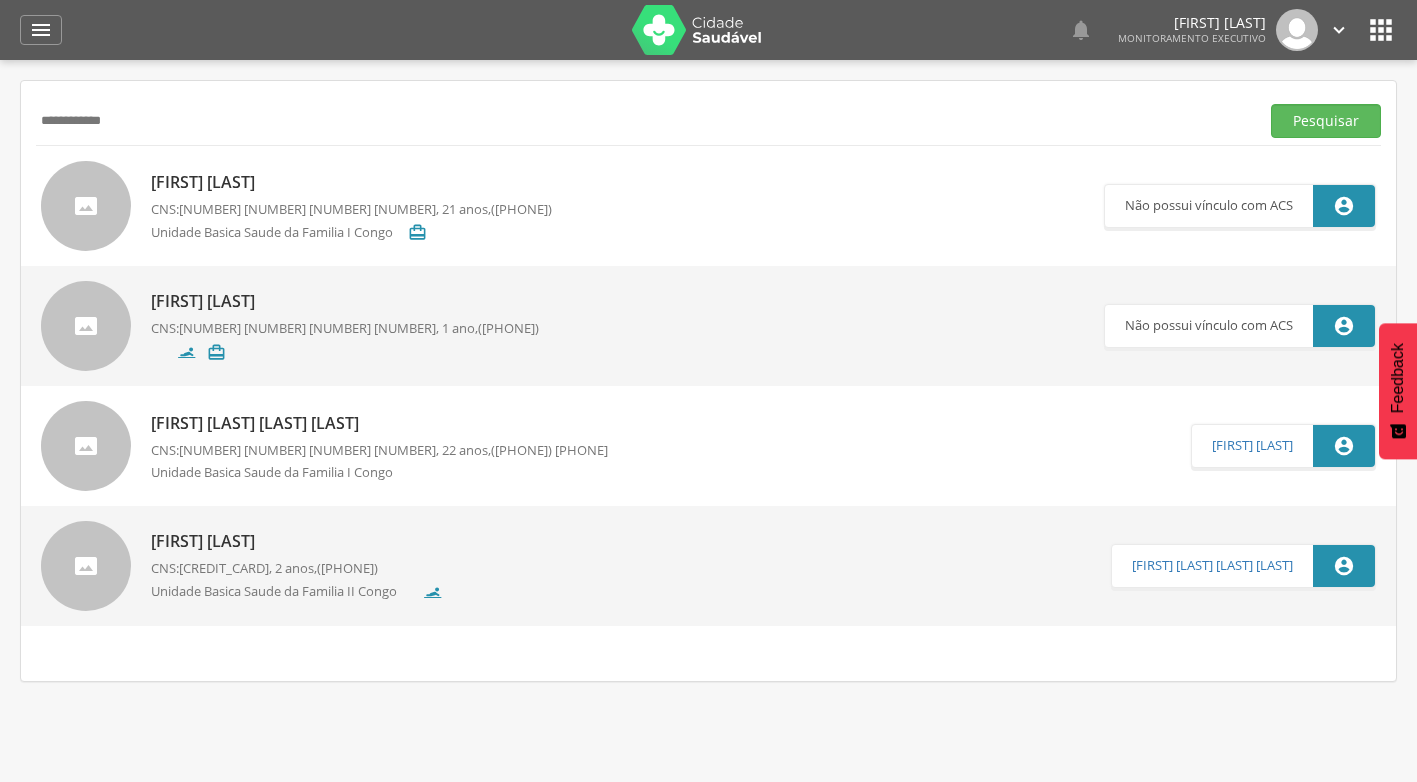 click on "**********" at bounding box center (643, 121) 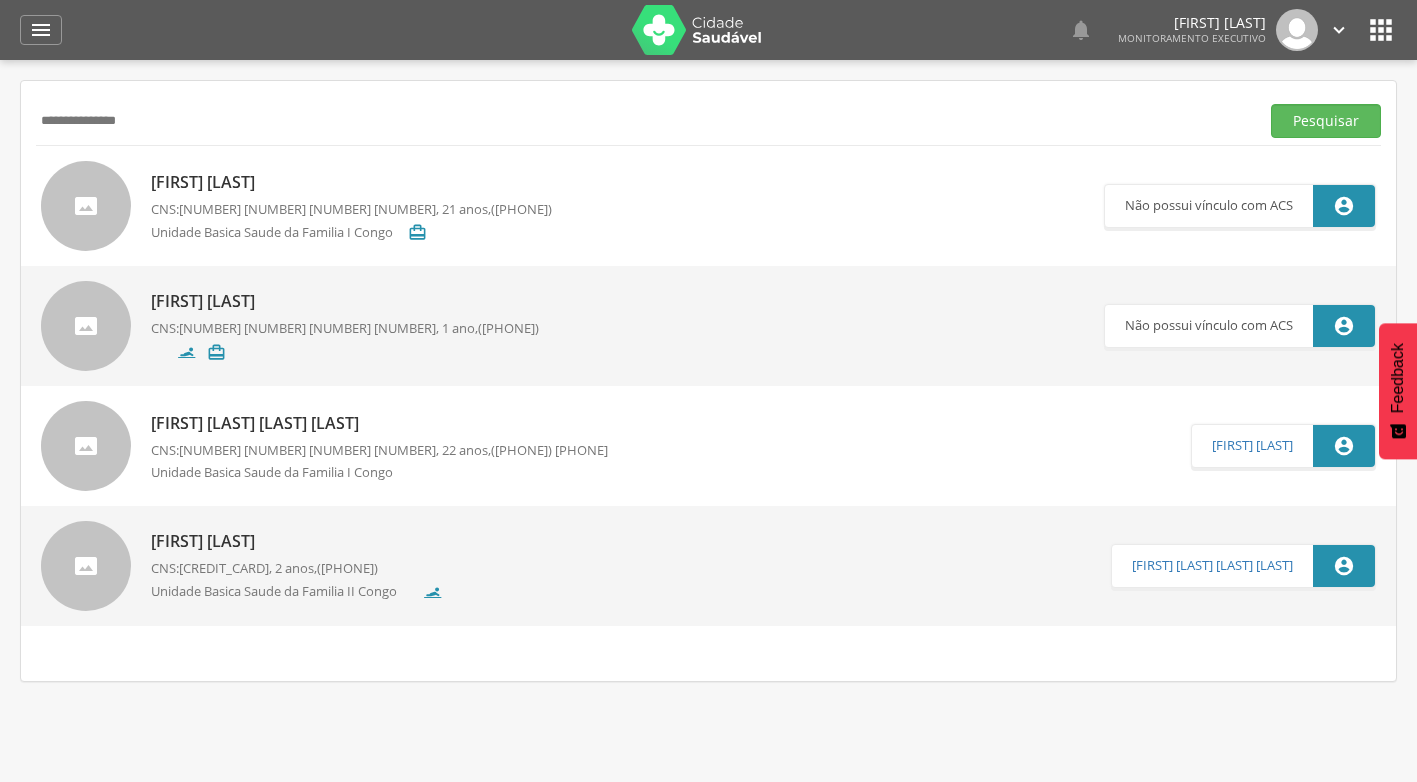 type on "**********" 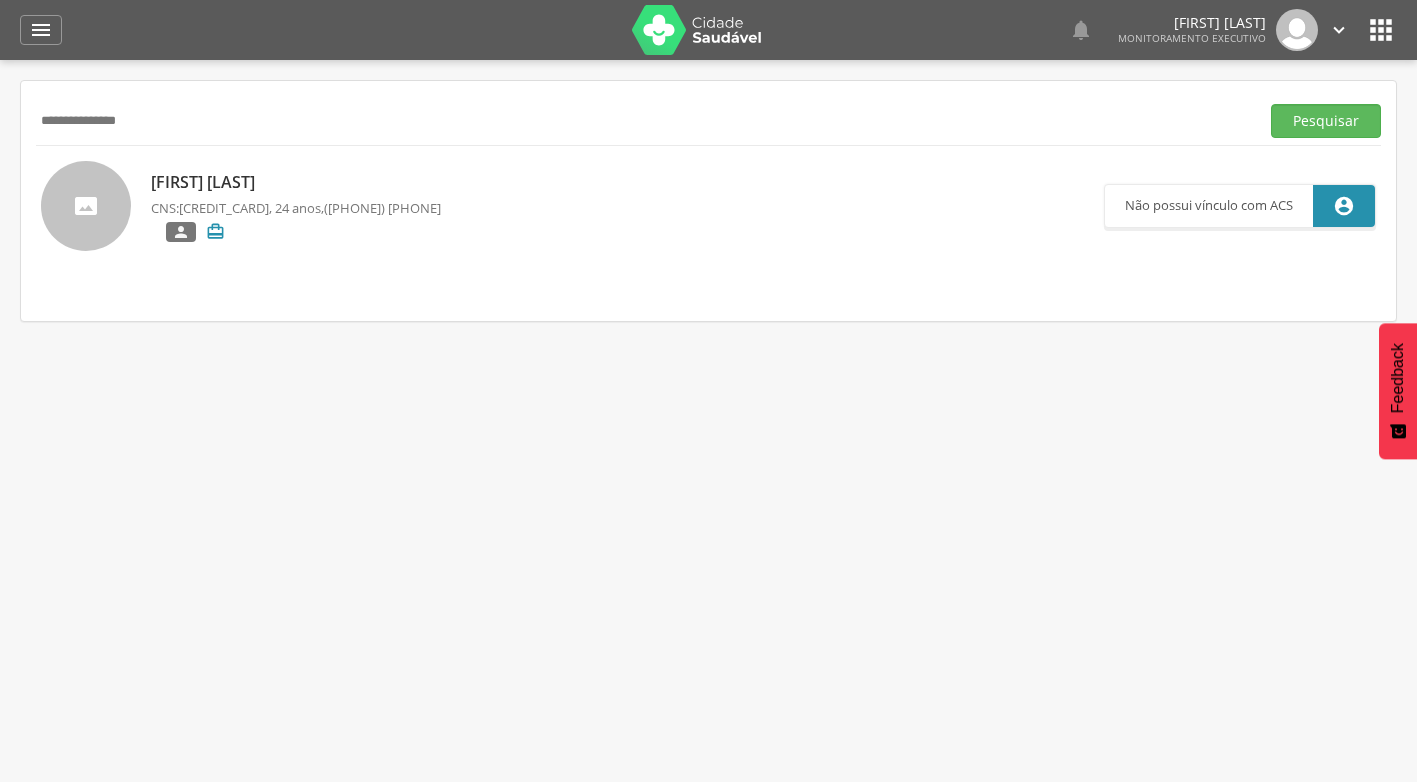 click on "[FIRST] [LAST]" at bounding box center (296, 182) 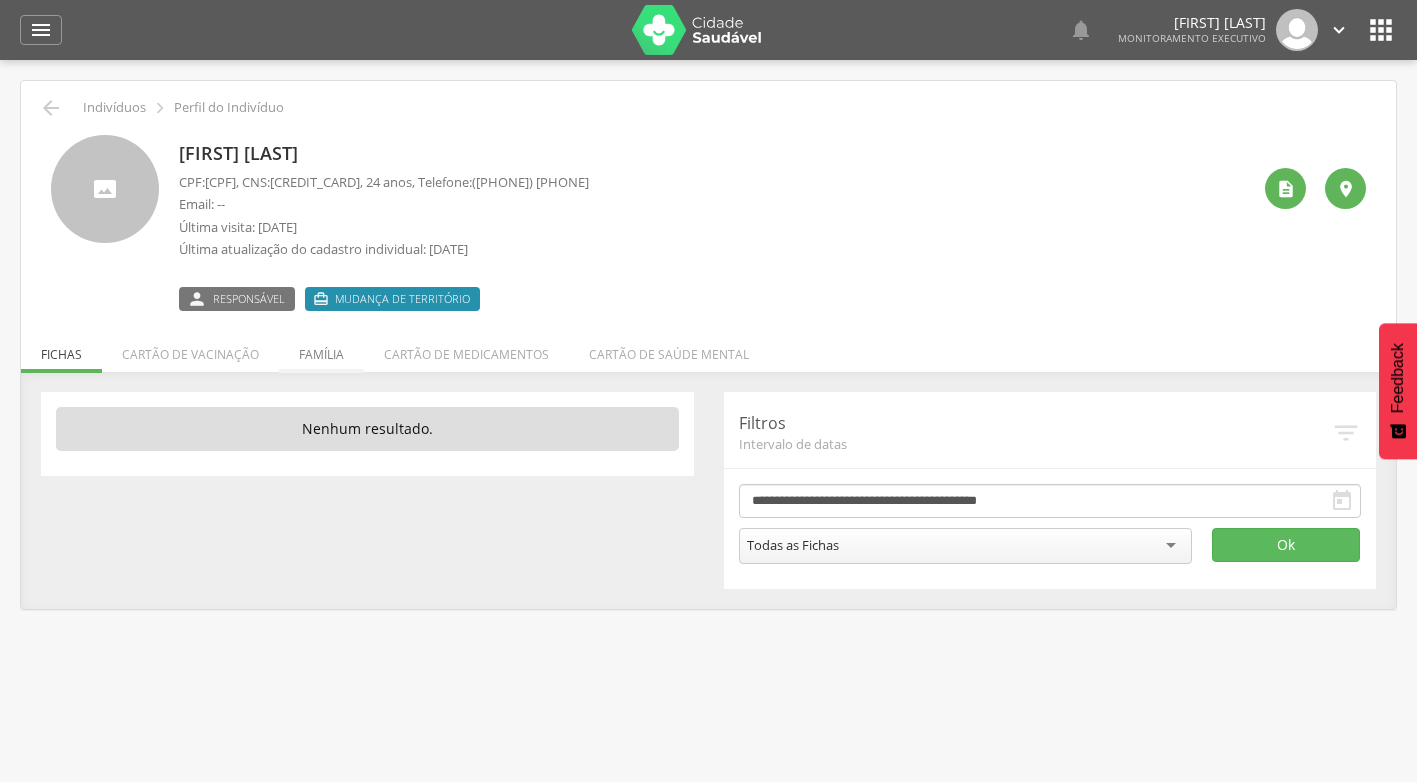 click on "Família" at bounding box center [321, 349] 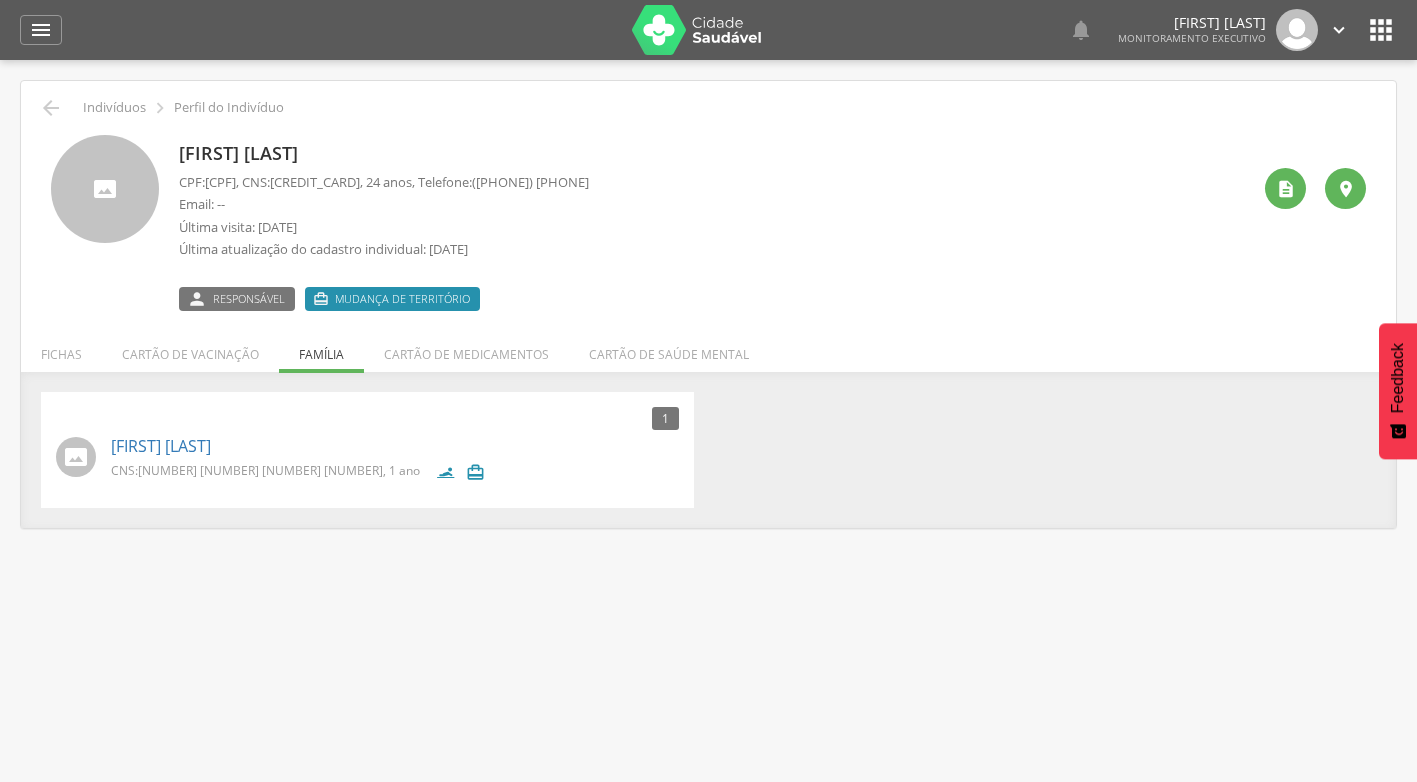 scroll, scrollTop: 60, scrollLeft: 0, axis: vertical 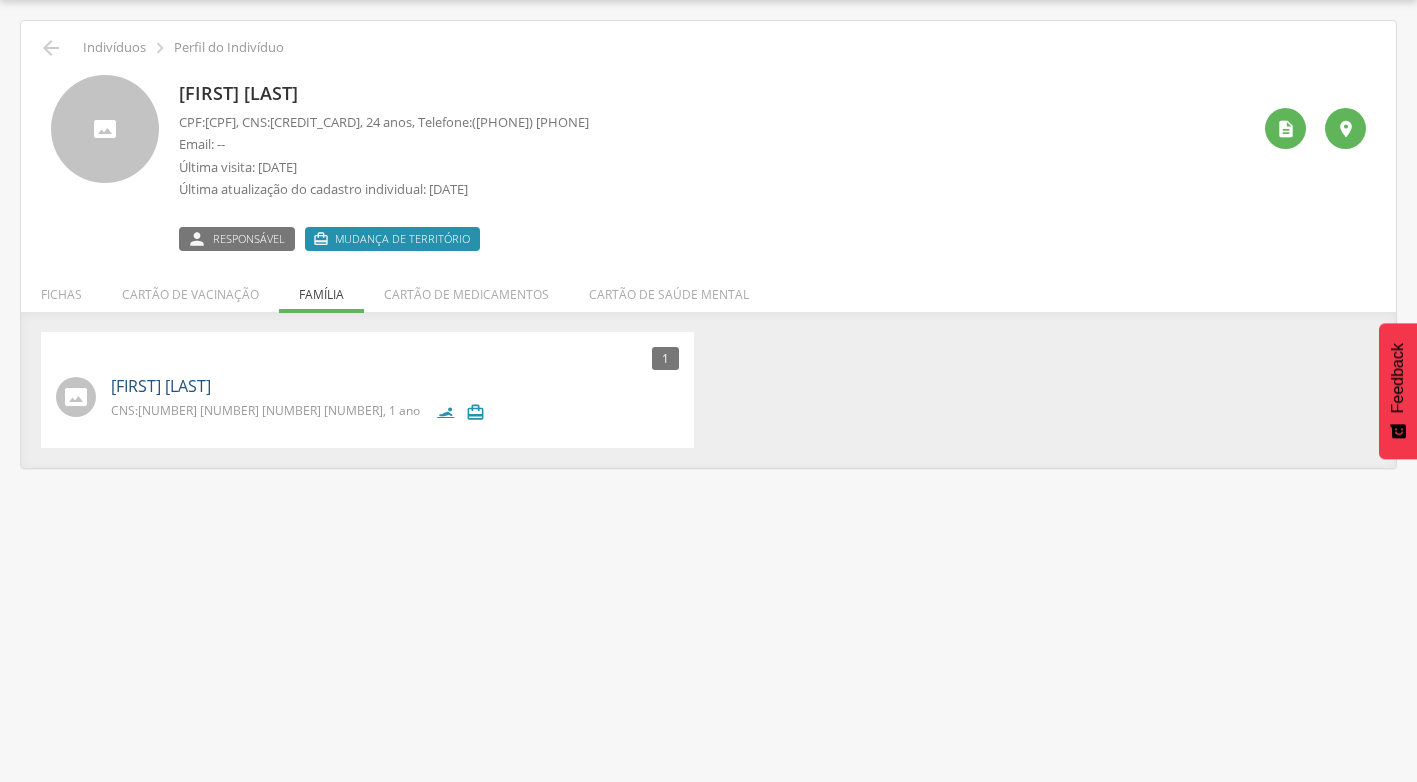 click on "[FIRST] [LAST]" at bounding box center [161, 386] 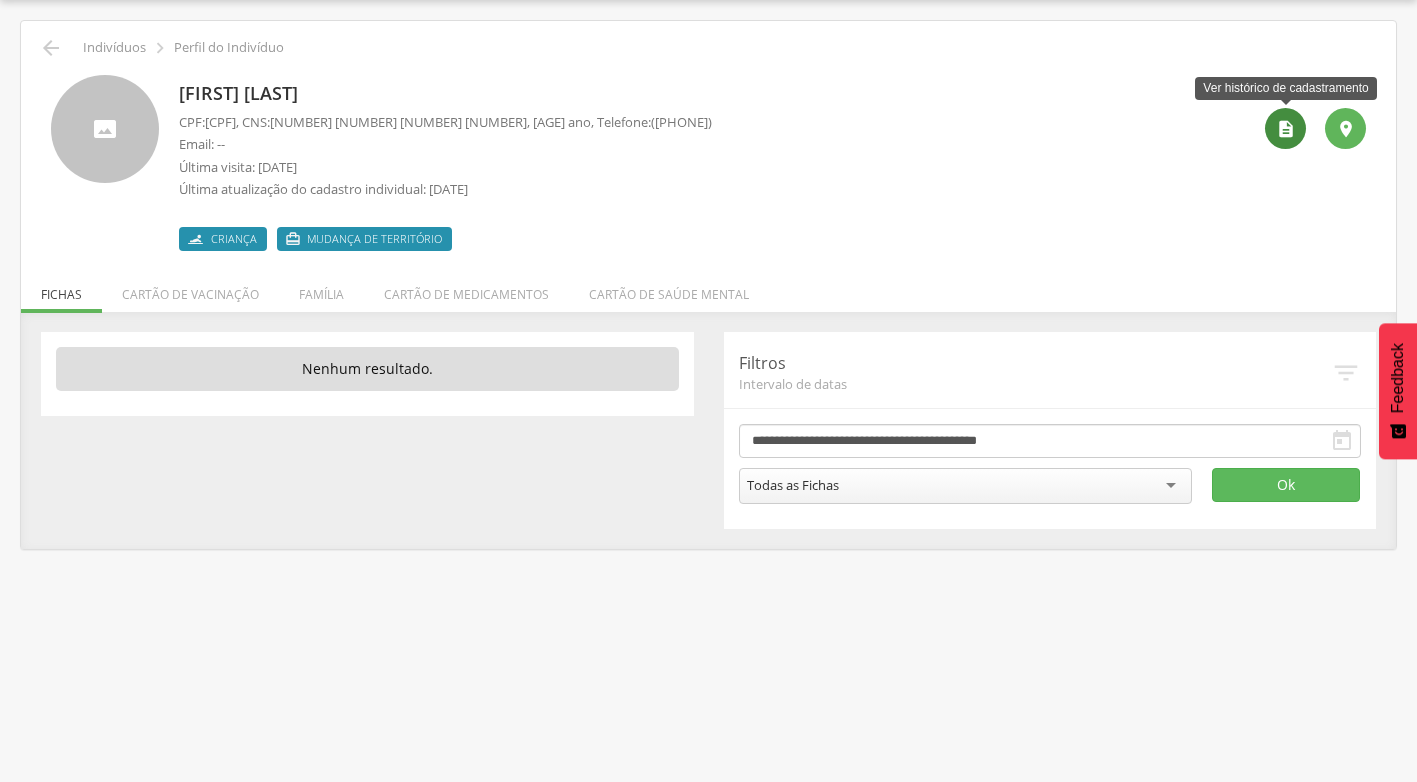 click on "" at bounding box center [1286, 129] 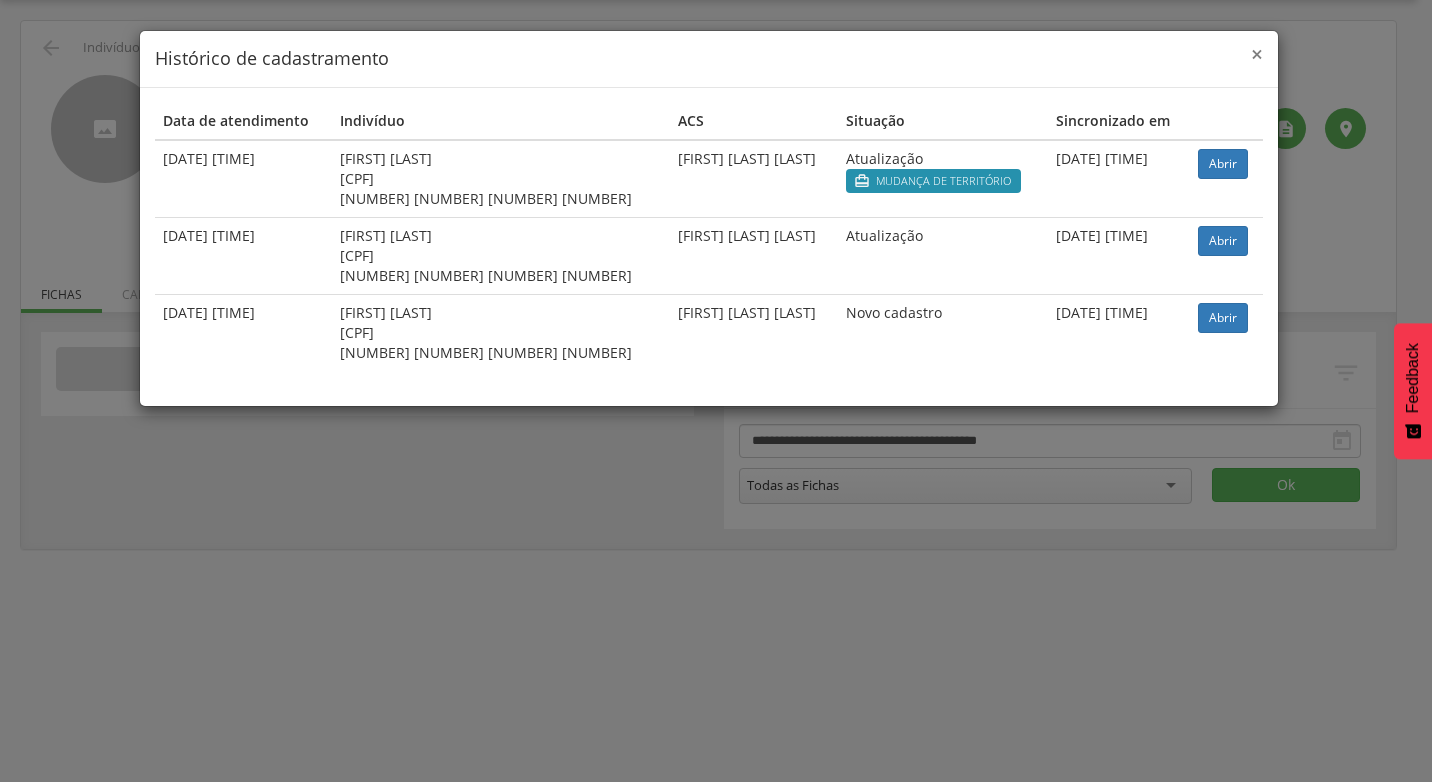 click on "×" at bounding box center [1257, 54] 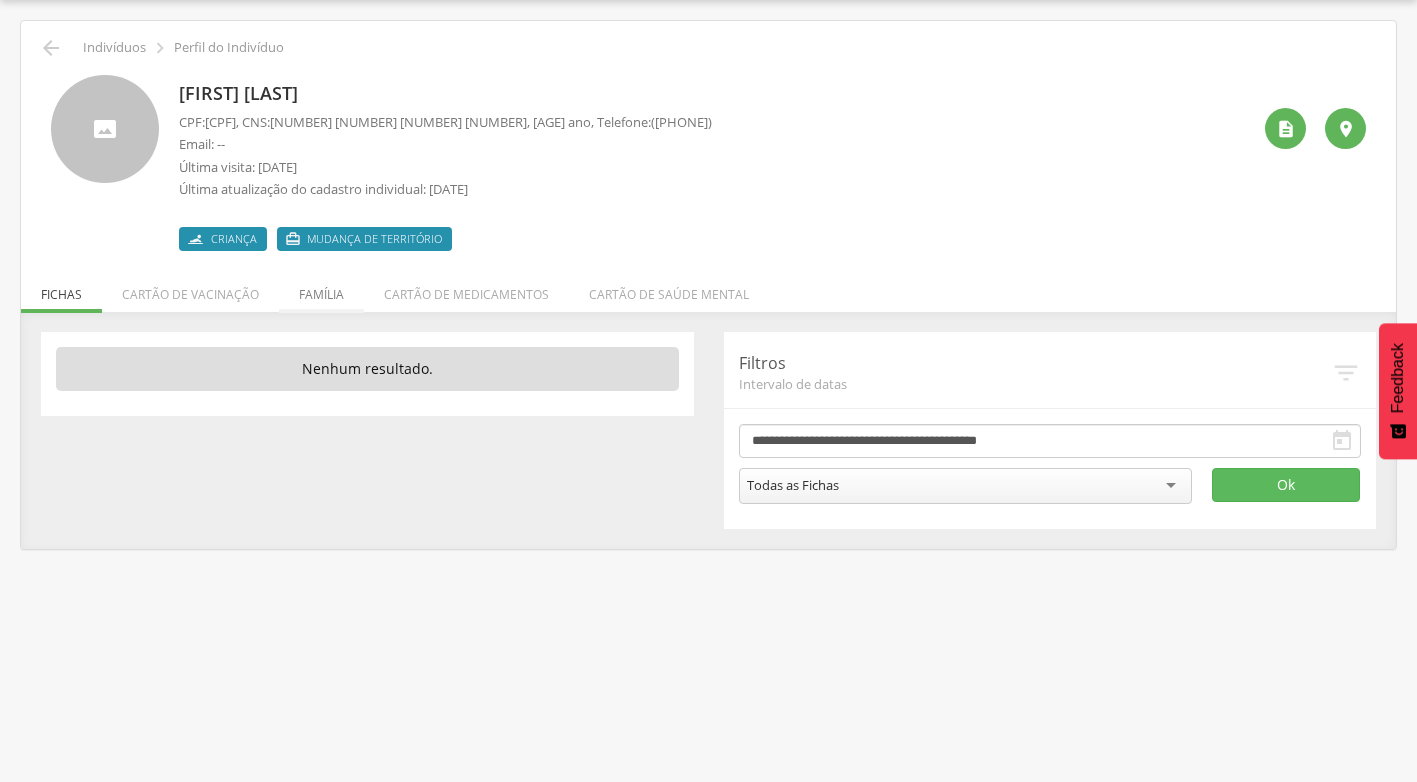 click on "Família" at bounding box center [321, 289] 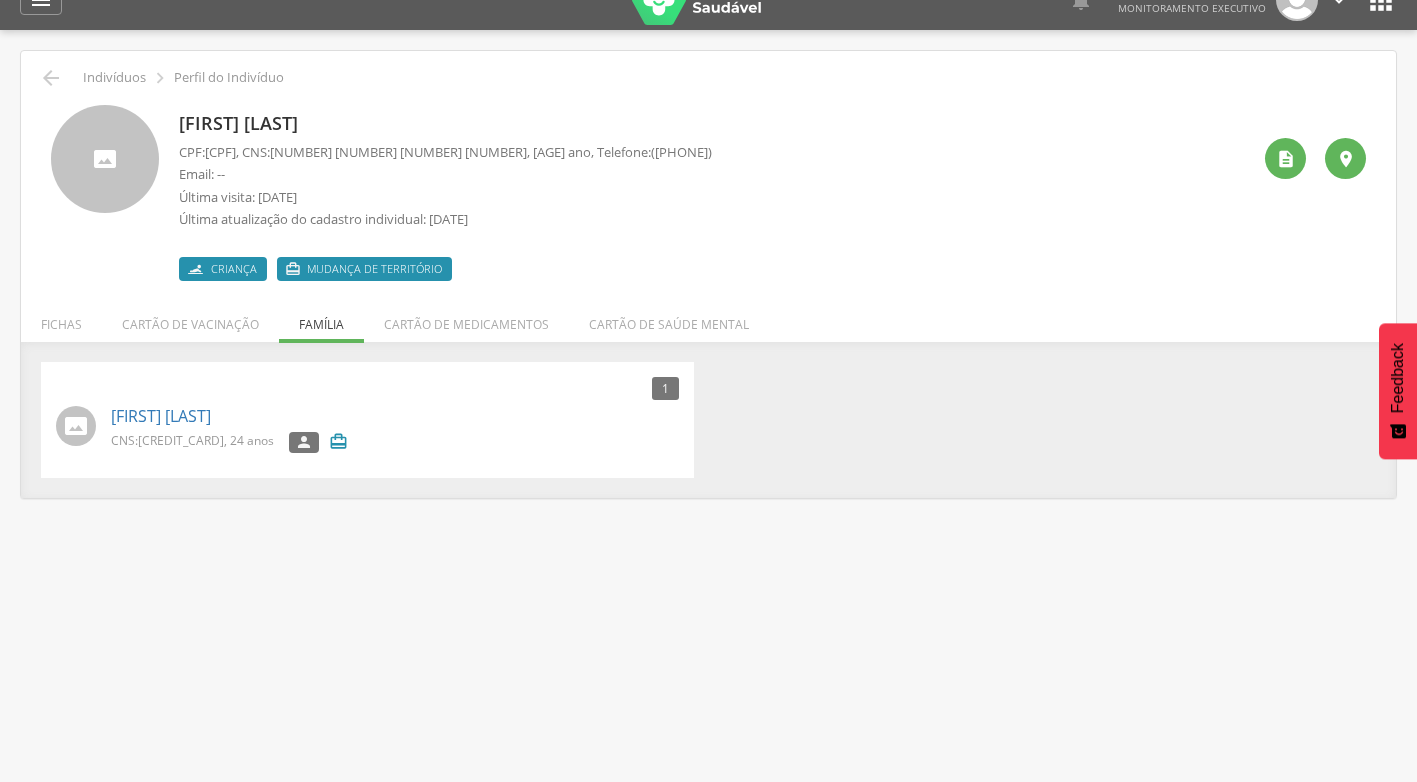 scroll, scrollTop: 0, scrollLeft: 0, axis: both 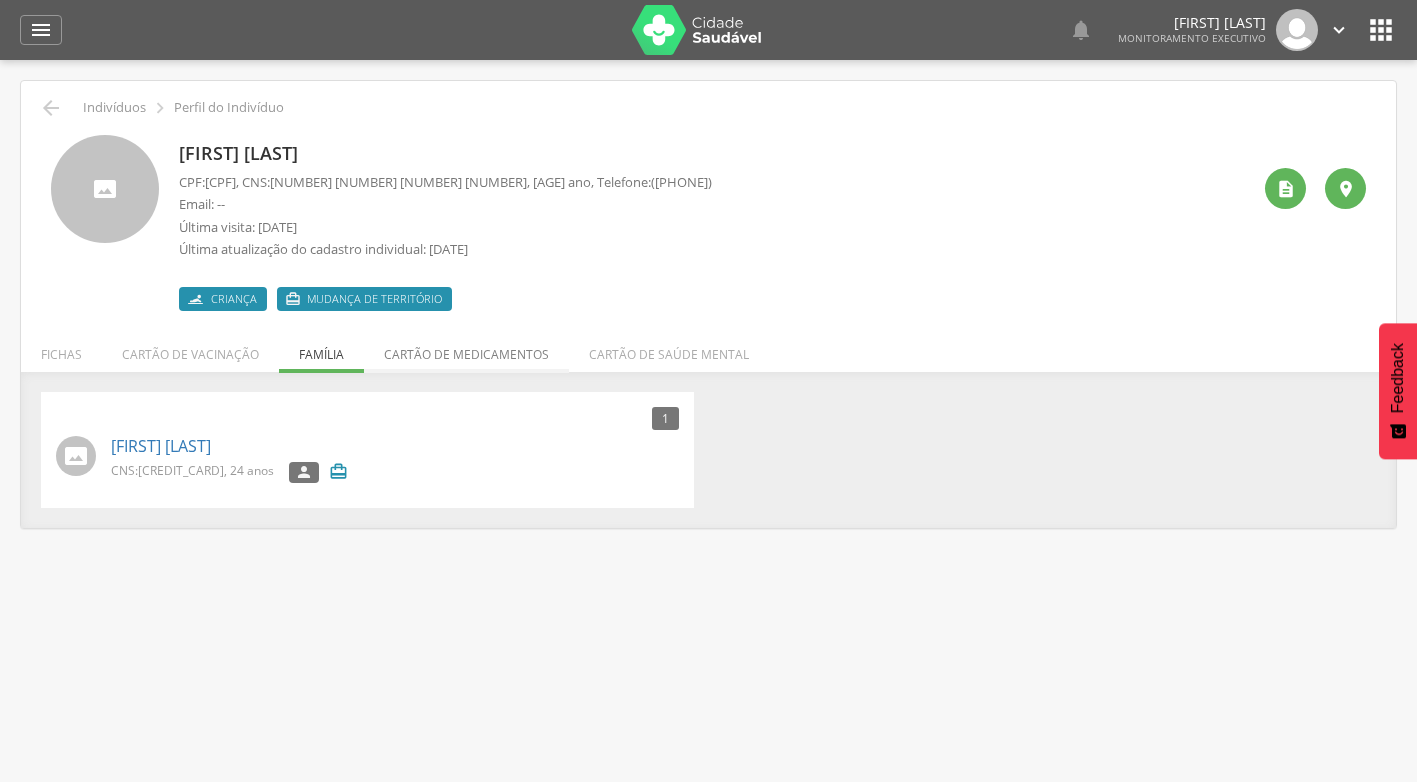 click on "Cartão de medicamentos" at bounding box center (466, 349) 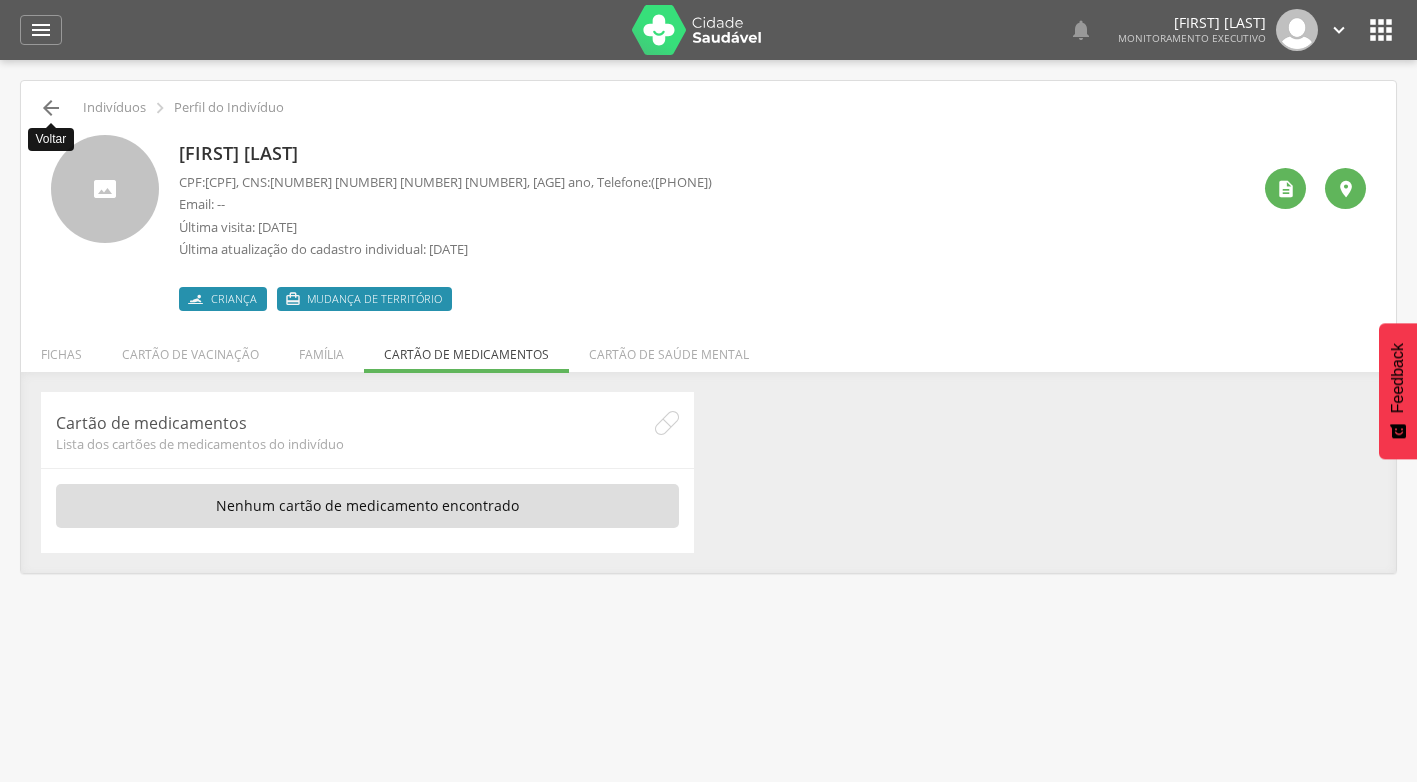 click on "" at bounding box center (51, 108) 